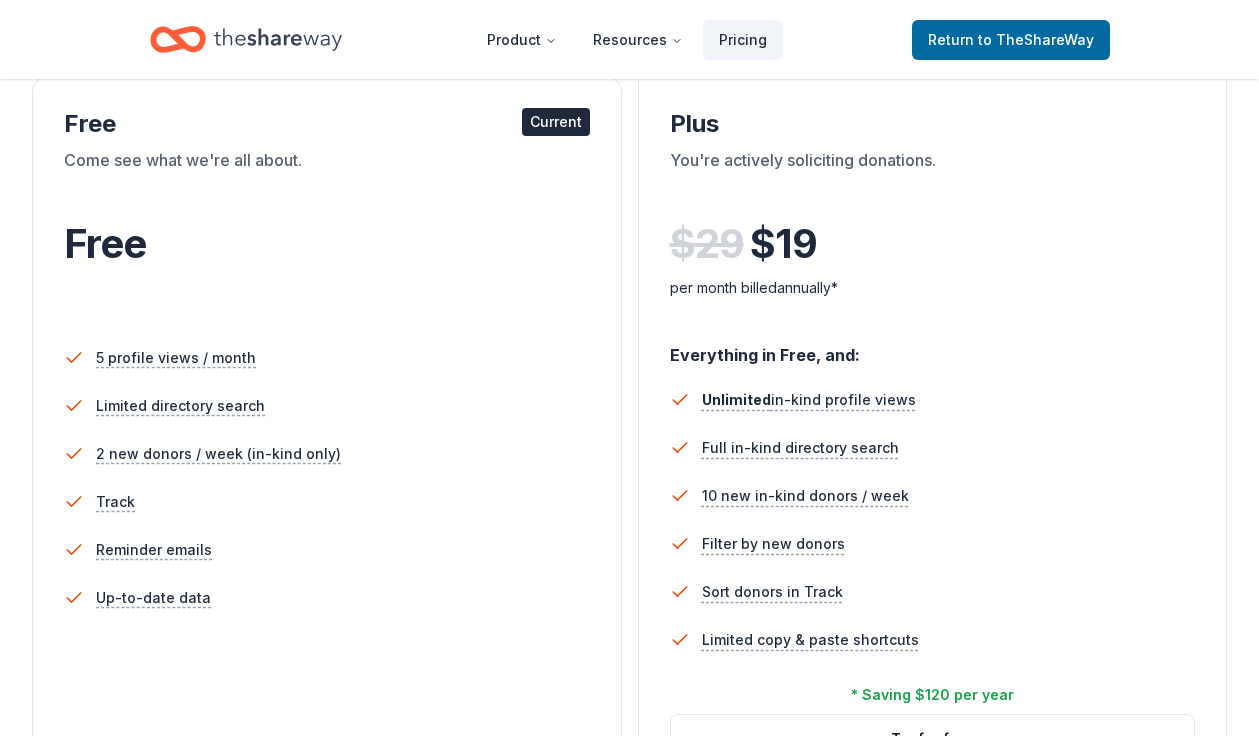 scroll, scrollTop: 549, scrollLeft: 0, axis: vertical 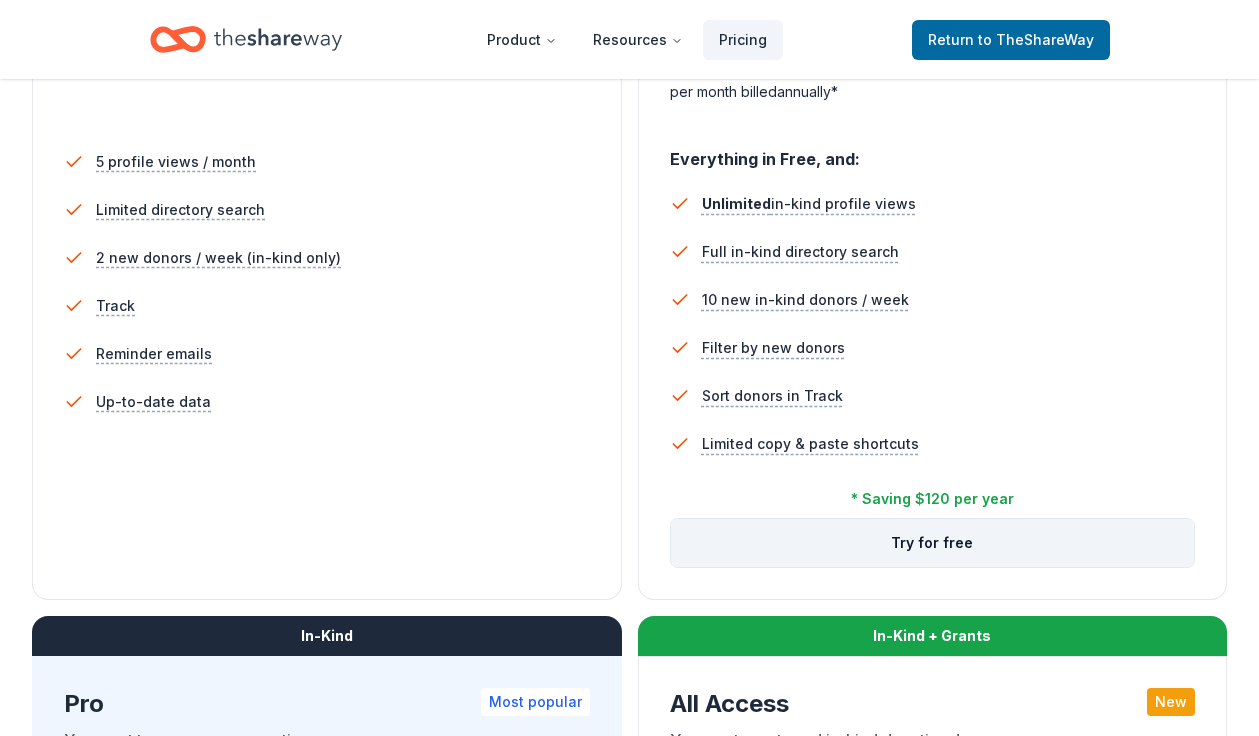 click on "Try for free" at bounding box center [933, 543] 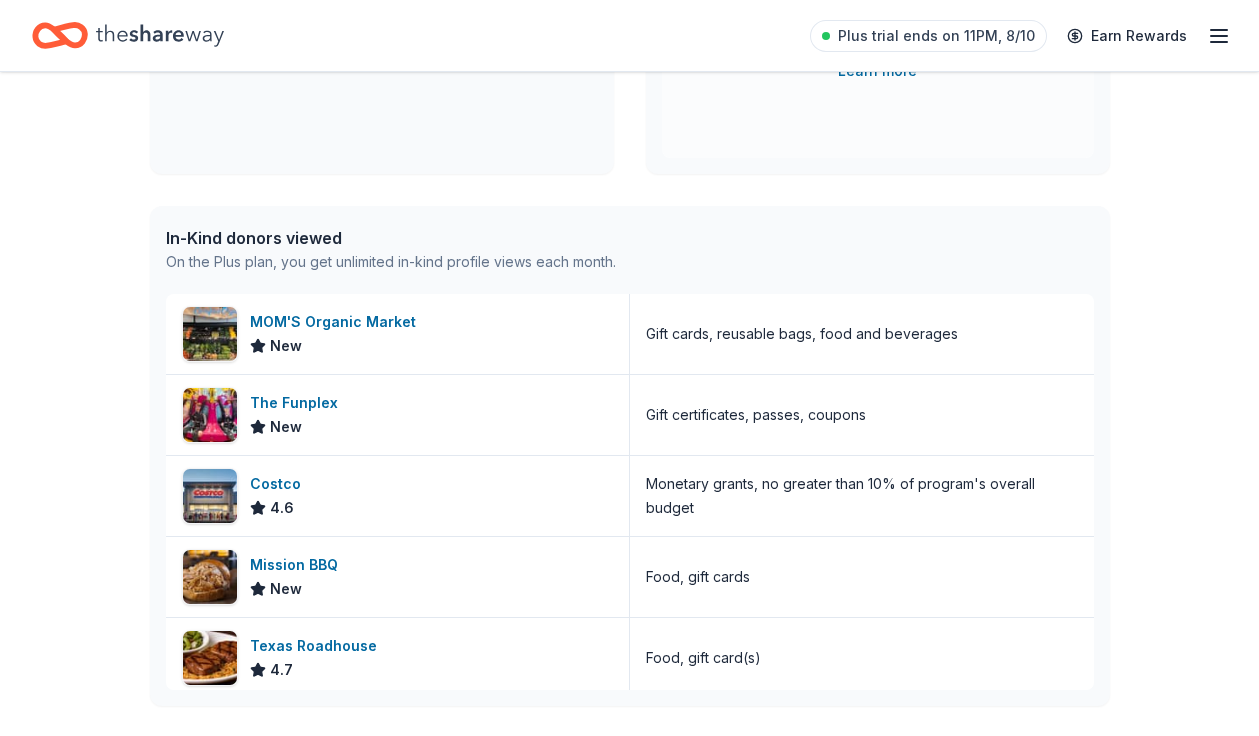 scroll, scrollTop: 397, scrollLeft: 0, axis: vertical 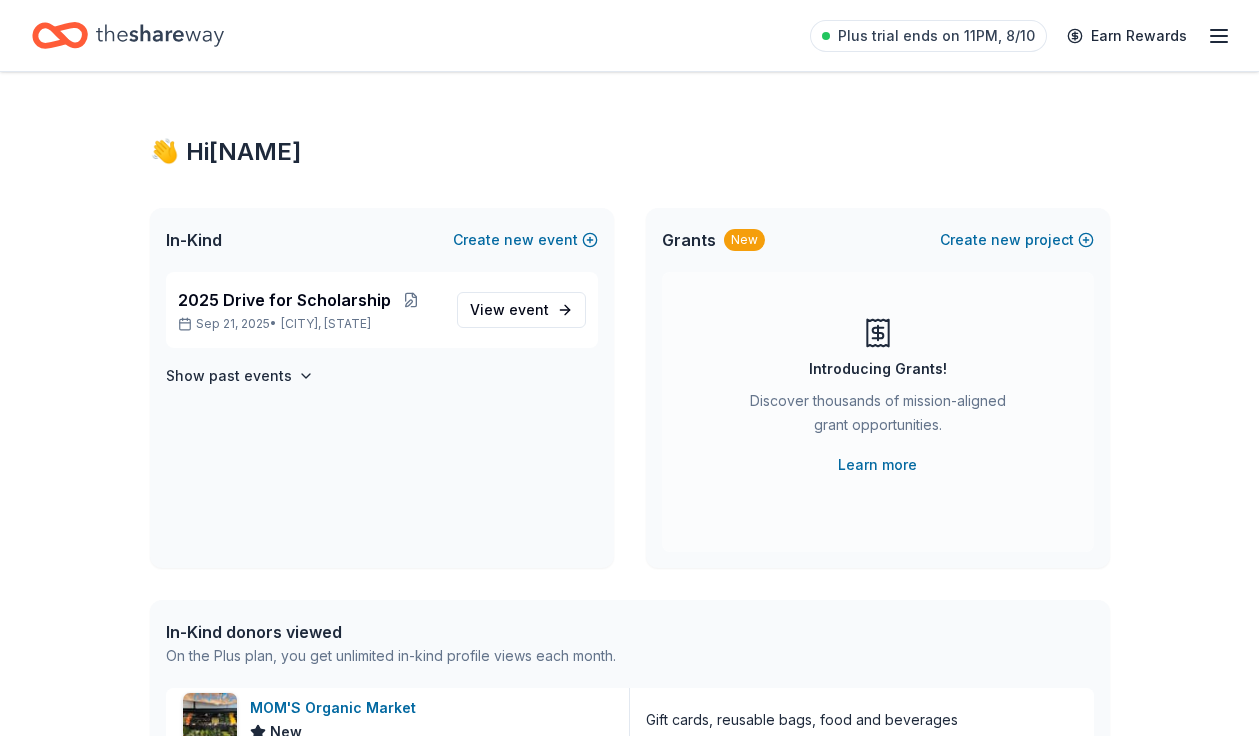 click 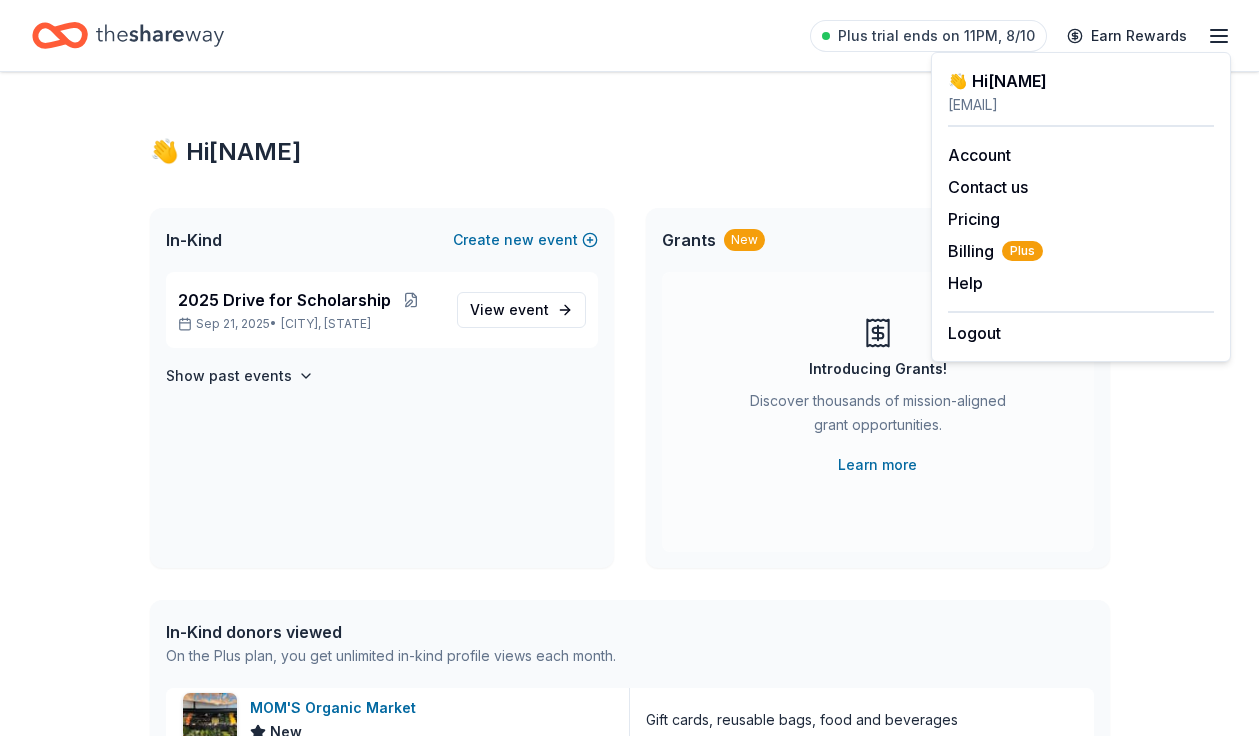click on "👋 Hi  Nadia In-Kind Create  new  event   2025 Drive for Scholarship Sep 21, 2025  •  Mount Laurel Township, NJ View   event   Show past events Grants New Create  new  project   Introducing Grants! Discover thousands of mission-aligned grant opportunities. Learn more In-Kind donors viewed On the Plus plan, you get unlimited in-kind profile views each month. MOM'S Organic Market New Gift cards, reusable bags, food and beverages The Funplex New Gift certificates, passes, coupons Costco 4.6 Monetary grants, no greater than 10% of program's overall budget  Mission BBQ New Food, gift cards Texas Roadhouse 4.7 Food, gift card(s) Grants viewed On the Plus plan, you get 5 grant profile views each month. You have not yet viewed any  grant  profiles this month. Create a new  project   to view  grants ." at bounding box center (630, 770) 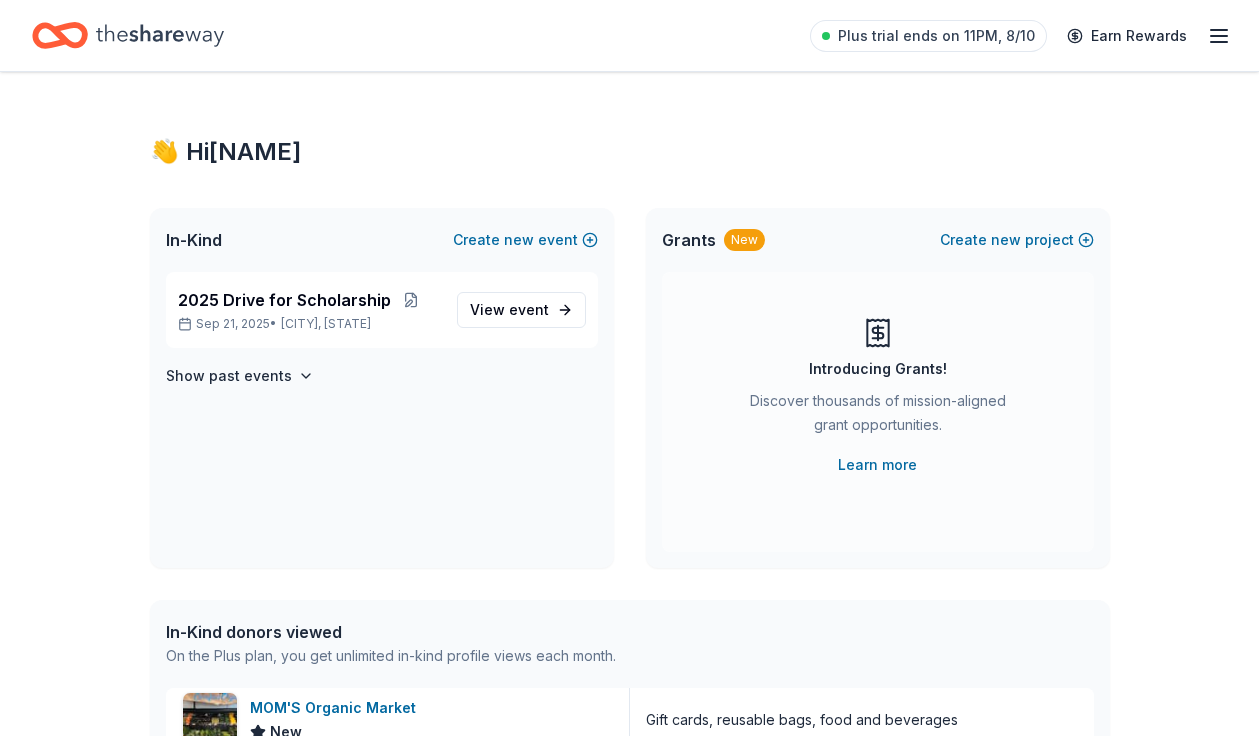 click on "👋 Hi  Nadia" at bounding box center [630, 152] 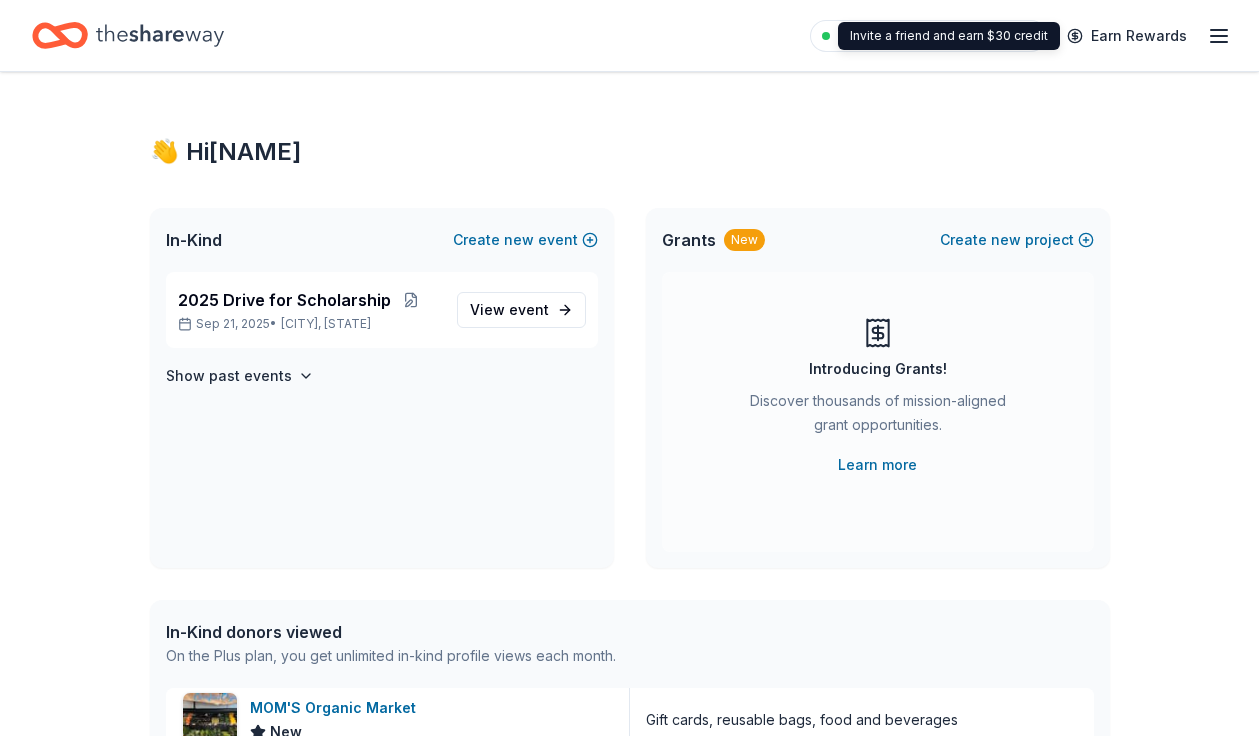 click 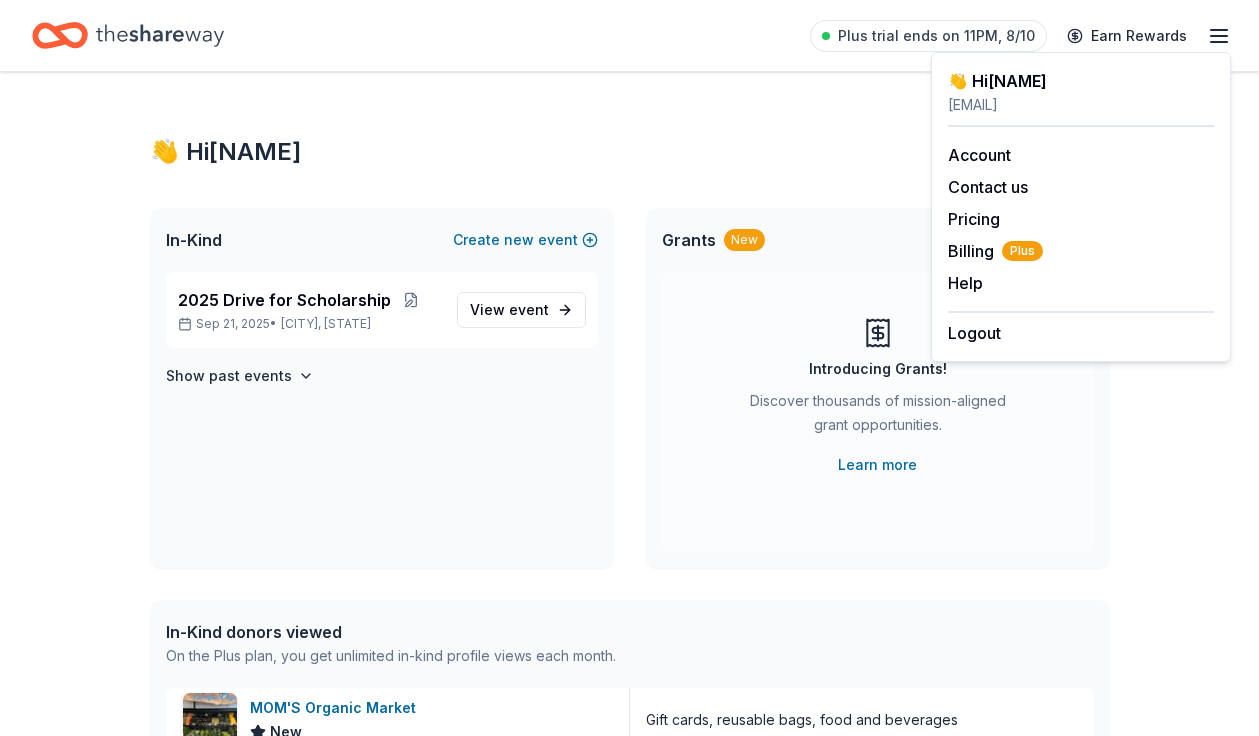 click on "👋 Hi  Nadia In-Kind Create  new  event   2025 Drive for Scholarship Sep 21, 2025  •  Mount Laurel Township, NJ View   event   Show past events Grants New Create  new  project   Introducing Grants! Discover thousands of mission-aligned grant opportunities. Learn more In-Kind donors viewed On the Plus plan, you get unlimited in-kind profile views each month. MOM'S Organic Market New Gift cards, reusable bags, food and beverages The Funplex New Gift certificates, passes, coupons Costco 4.6 Monetary grants, no greater than 10% of program's overall budget  Mission BBQ New Food, gift cards Texas Roadhouse 4.7 Food, gift card(s) Grants viewed On the Plus plan, you get 5 grant profile views each month. You have not yet viewed any  grant  profiles this month. Create a new  project   to view  grants ." at bounding box center [630, 770] 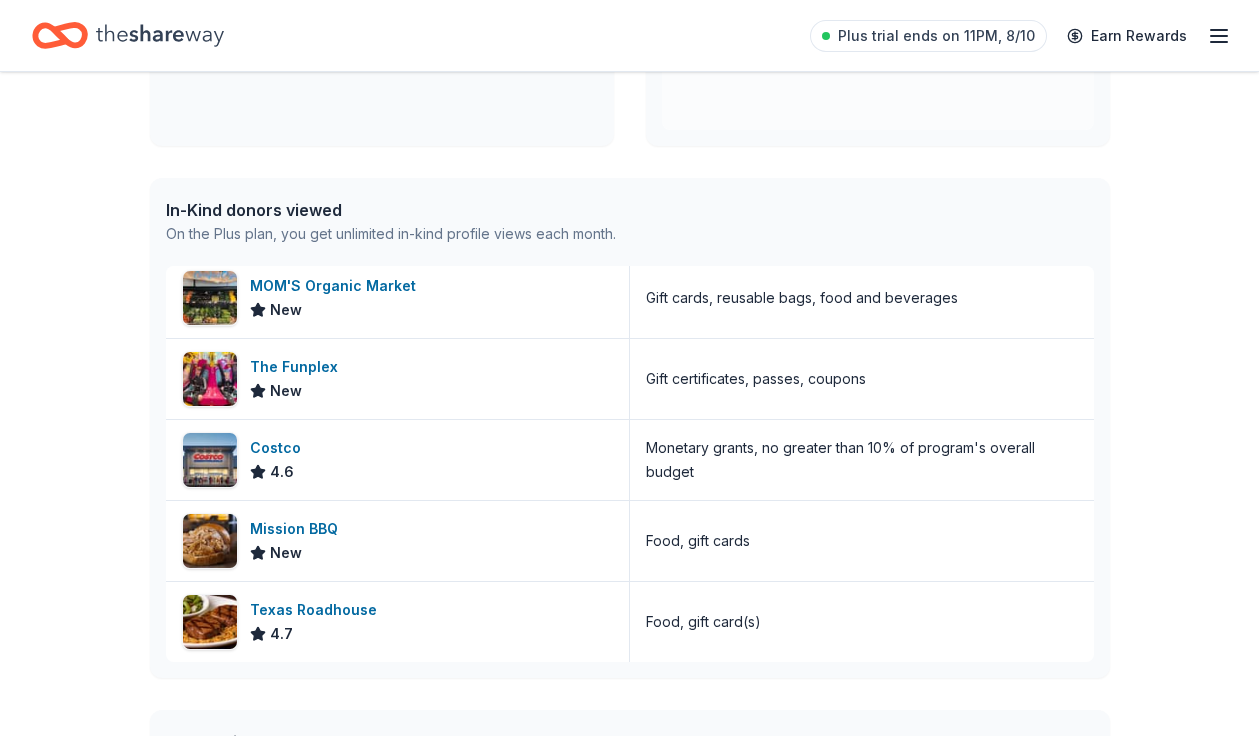 scroll, scrollTop: 0, scrollLeft: 0, axis: both 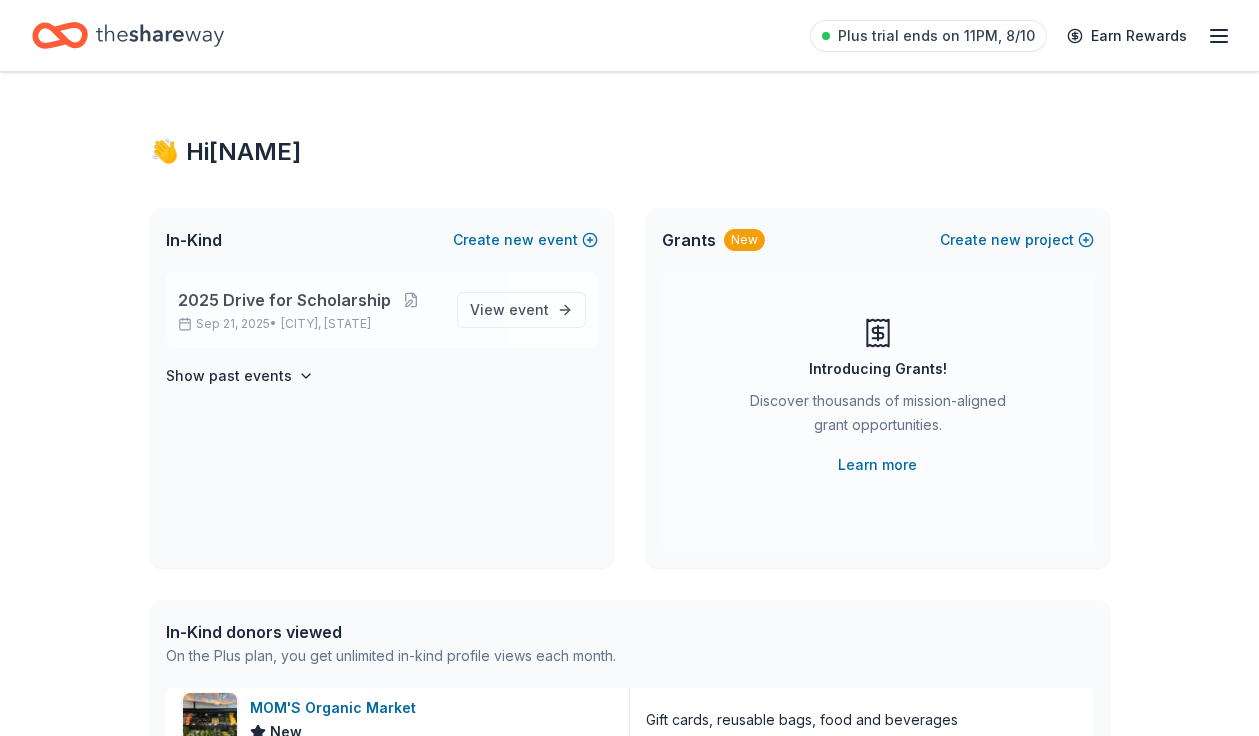 click on "2025 Drive for Scholarship" at bounding box center (309, 300) 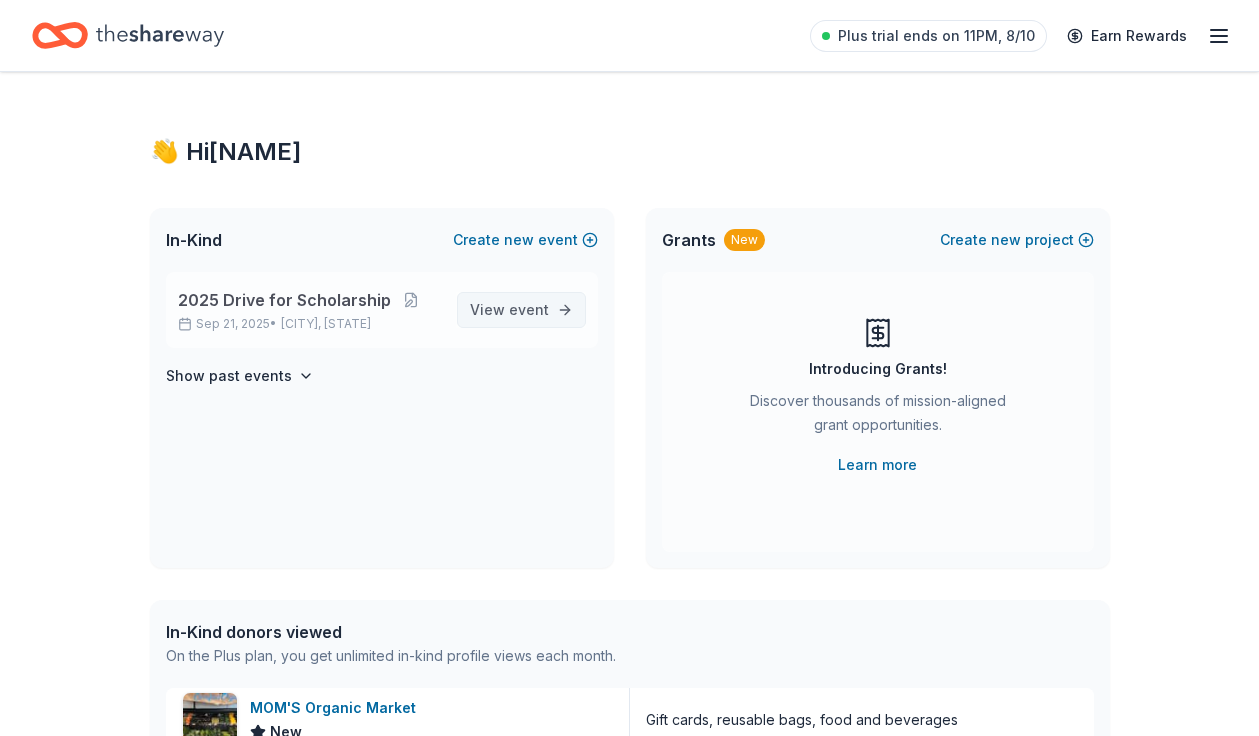 click on "View   event" at bounding box center [509, 310] 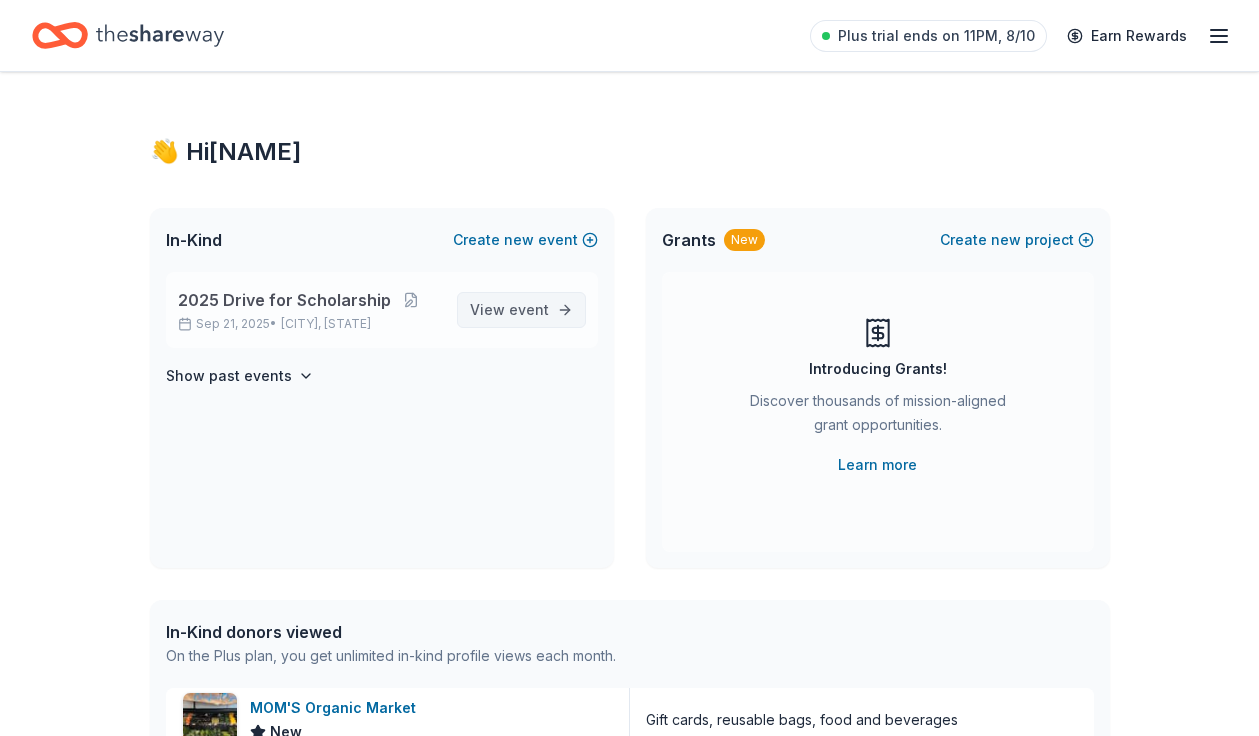 click on "View   event" at bounding box center [521, 310] 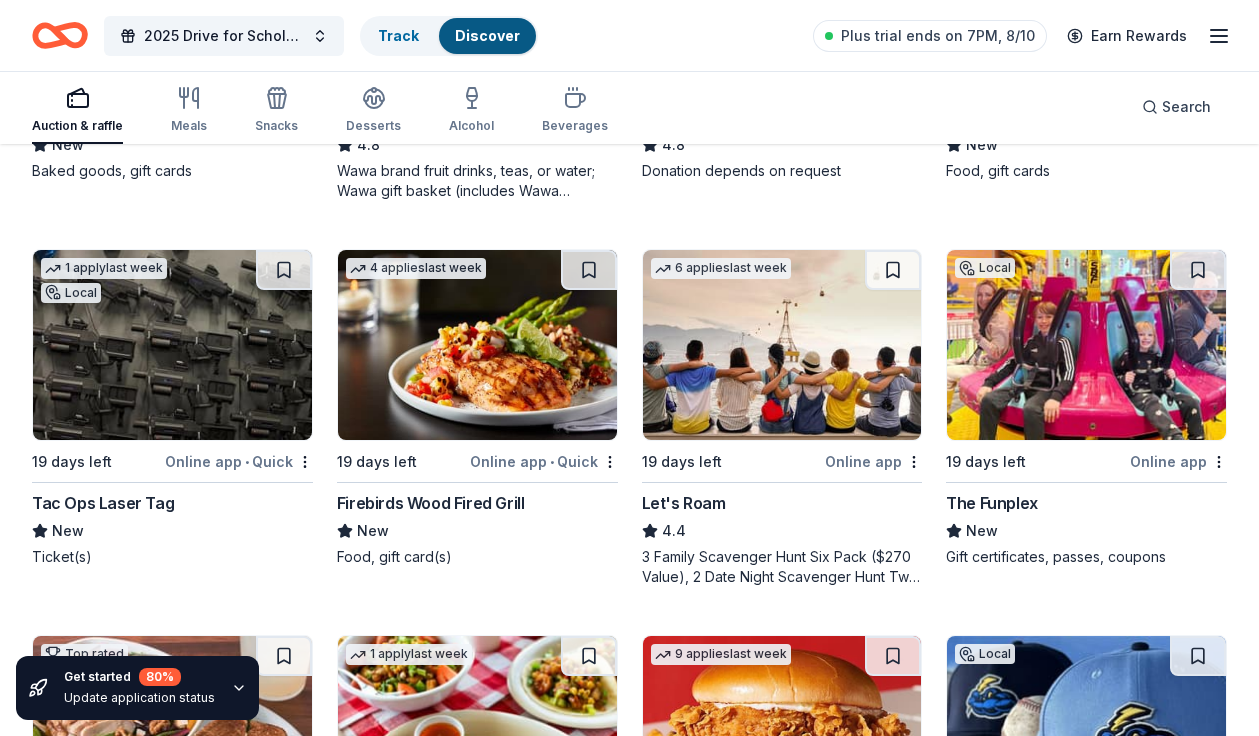 scroll, scrollTop: 553, scrollLeft: 0, axis: vertical 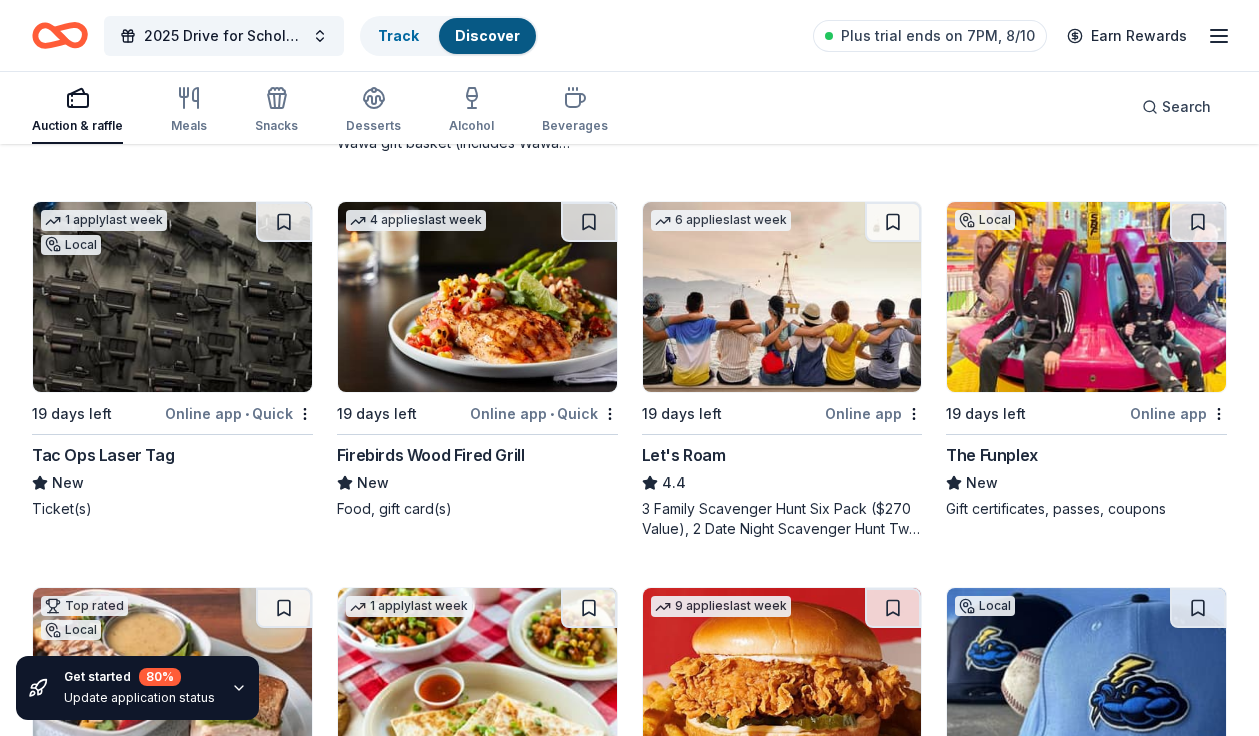 click at bounding box center (172, 297) 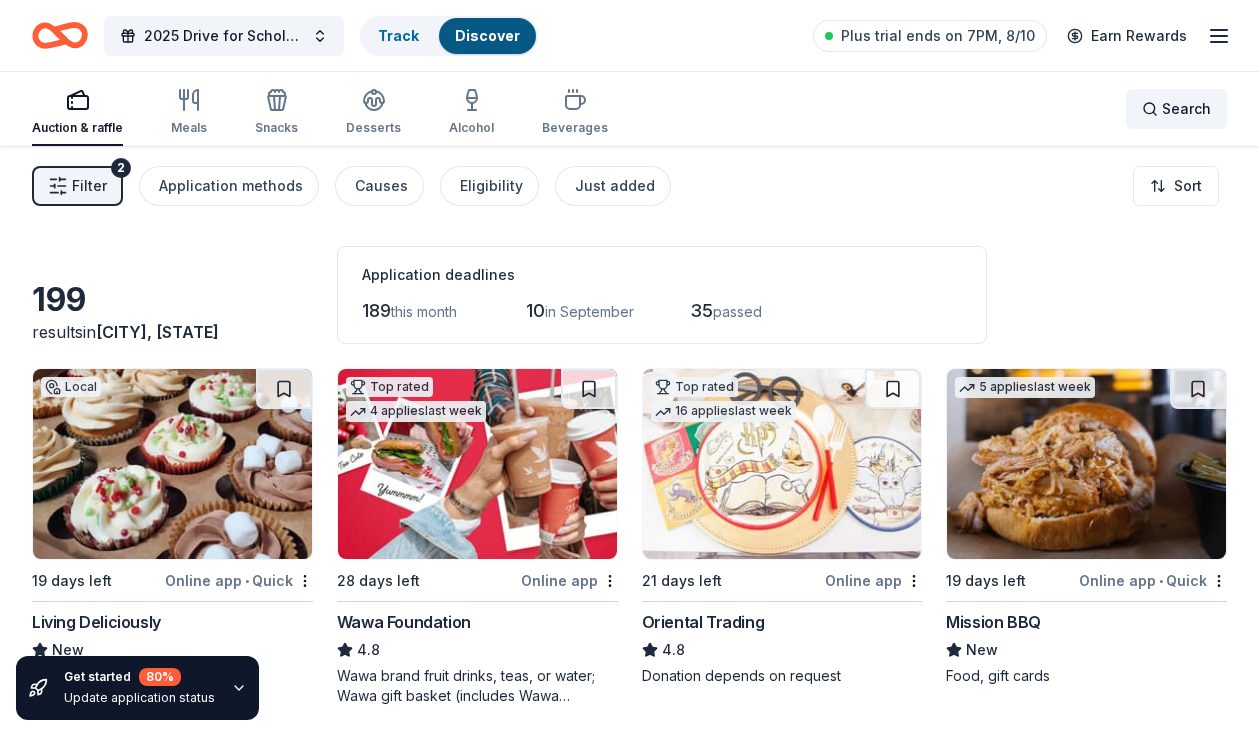 click on "Search" at bounding box center (1186, 109) 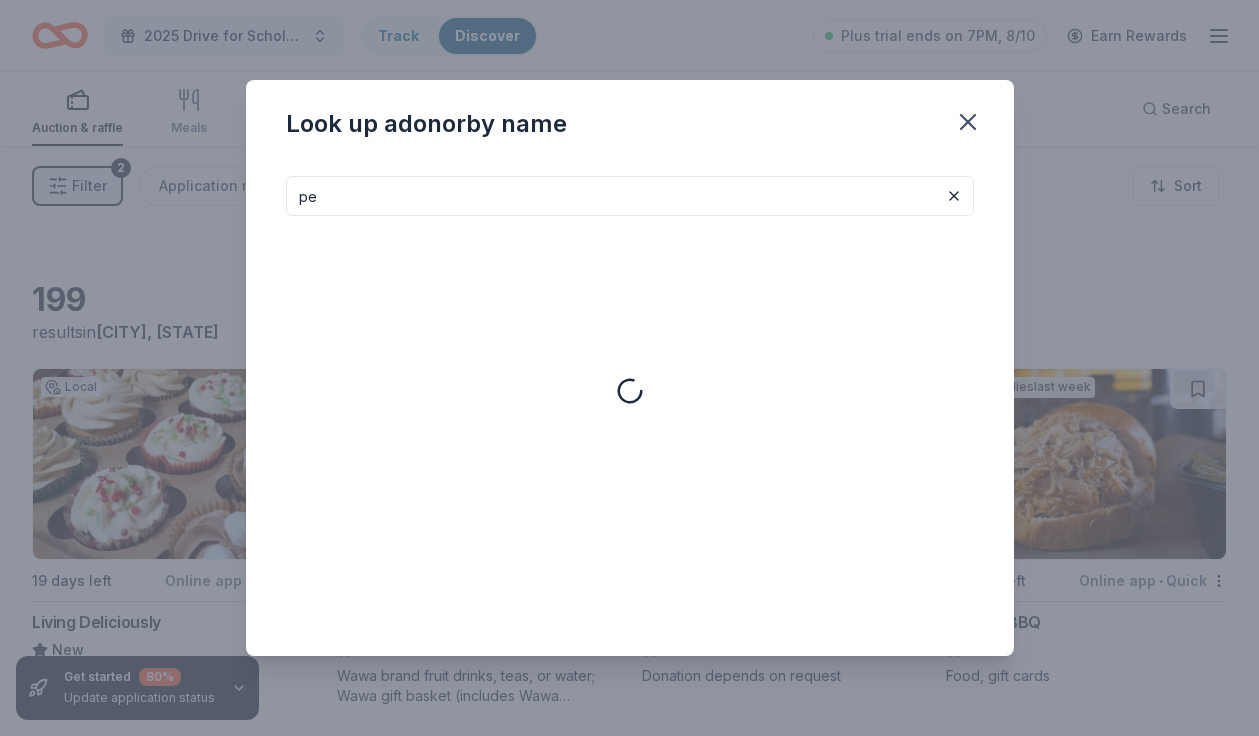 type on "p" 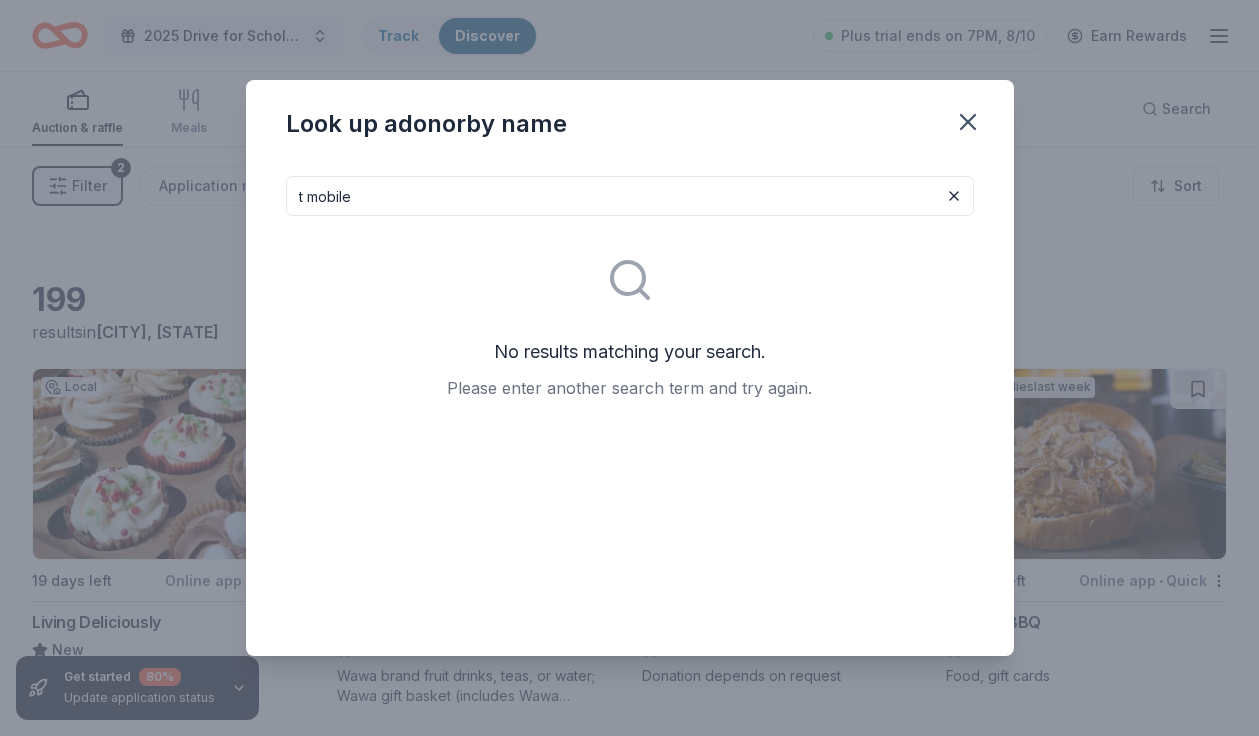 type on "t mobile" 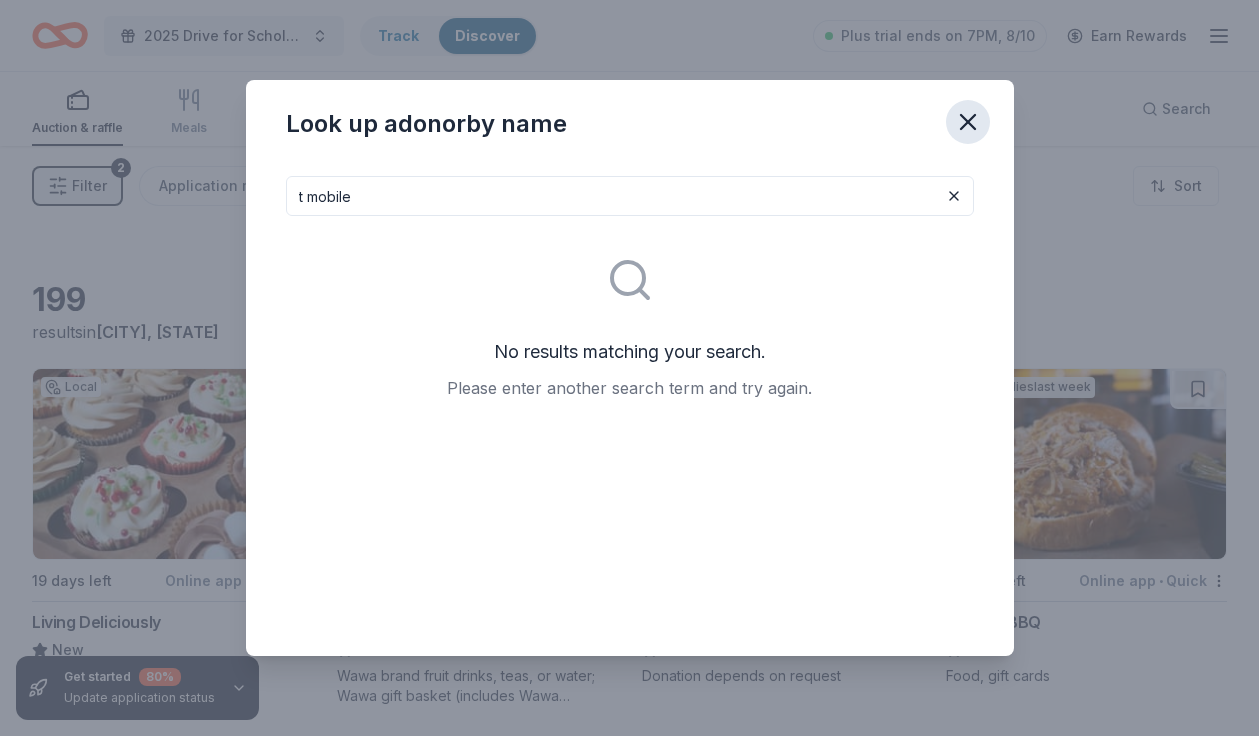 click 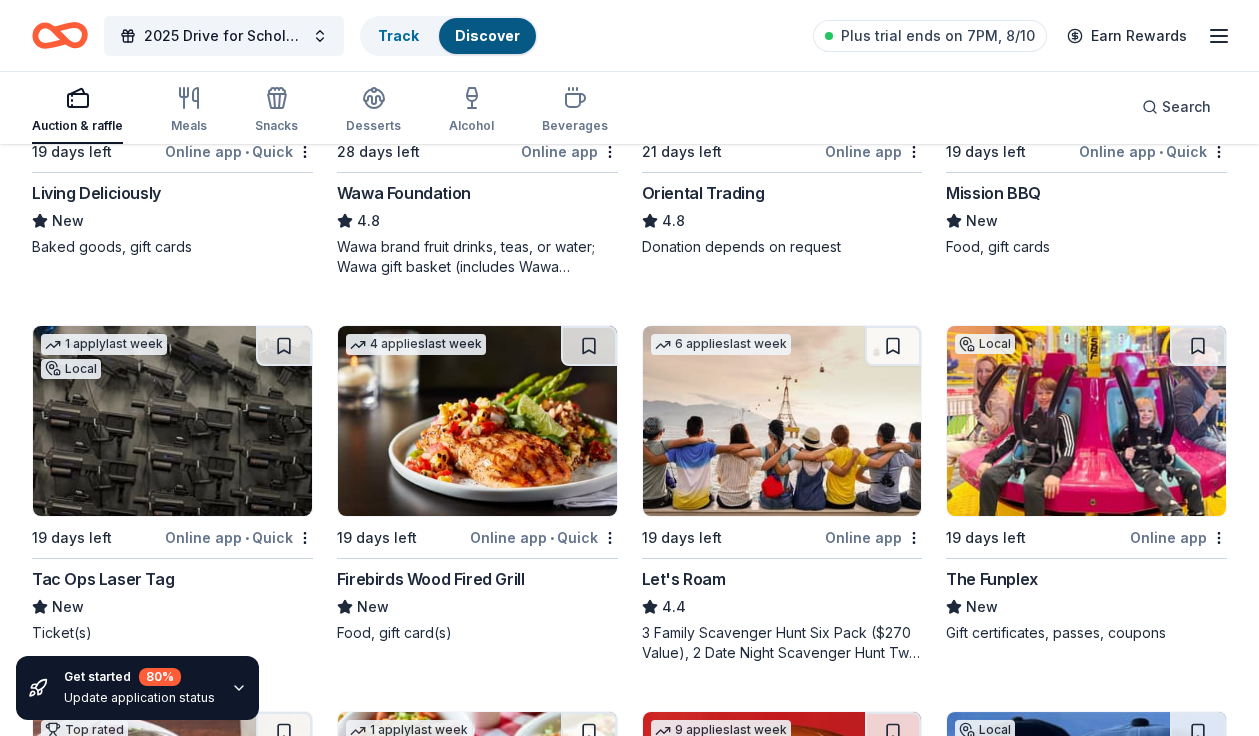 scroll, scrollTop: 0, scrollLeft: 0, axis: both 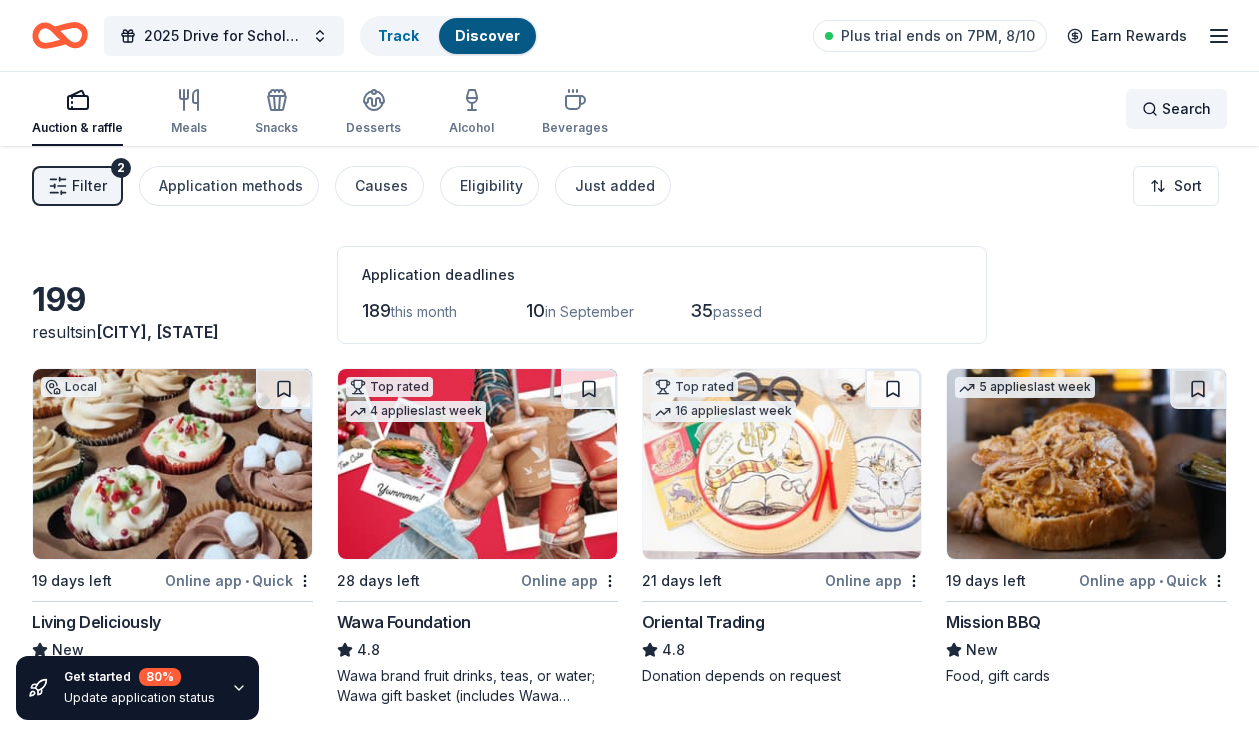 click on "Search" at bounding box center (1186, 109) 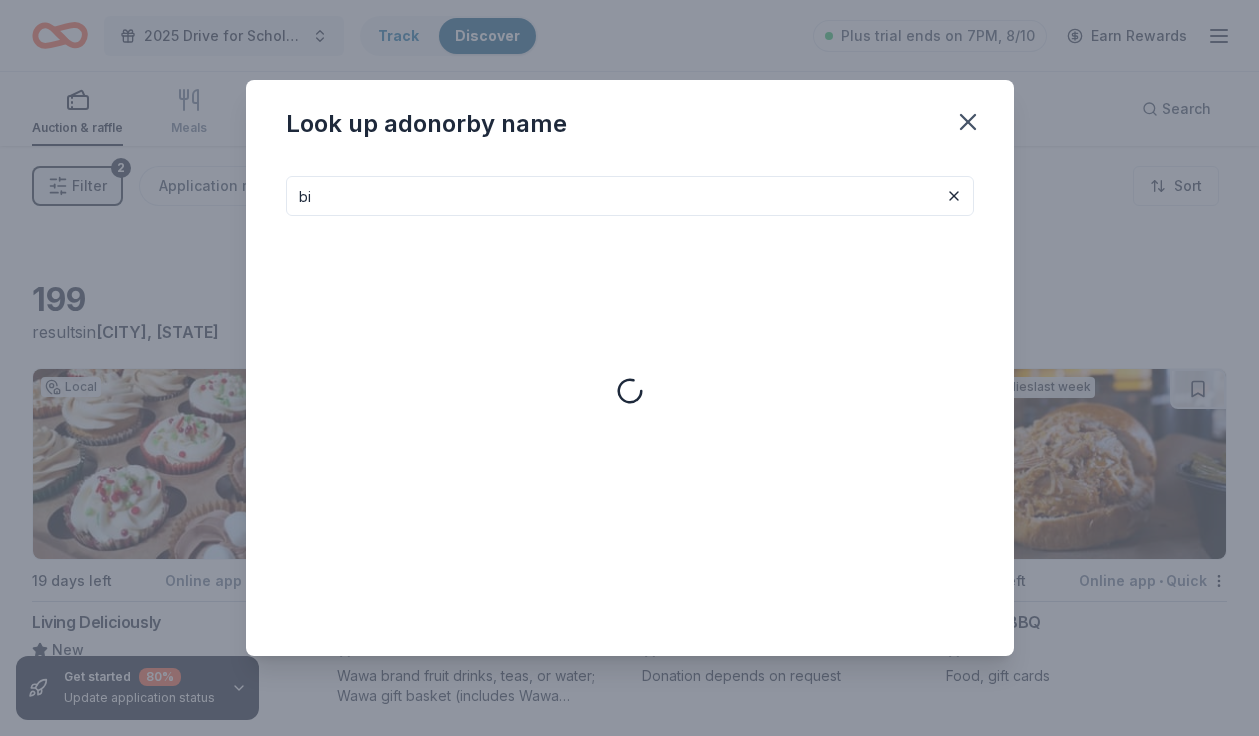 type on "b" 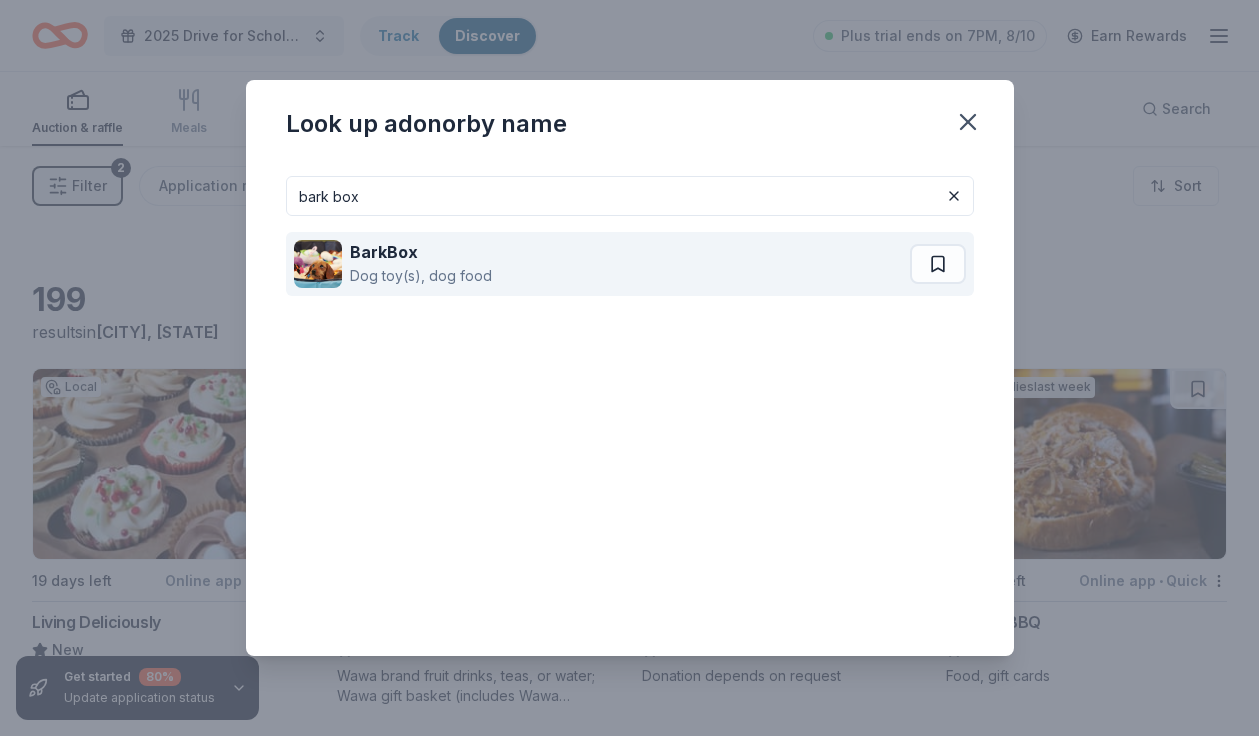 type on "bark box" 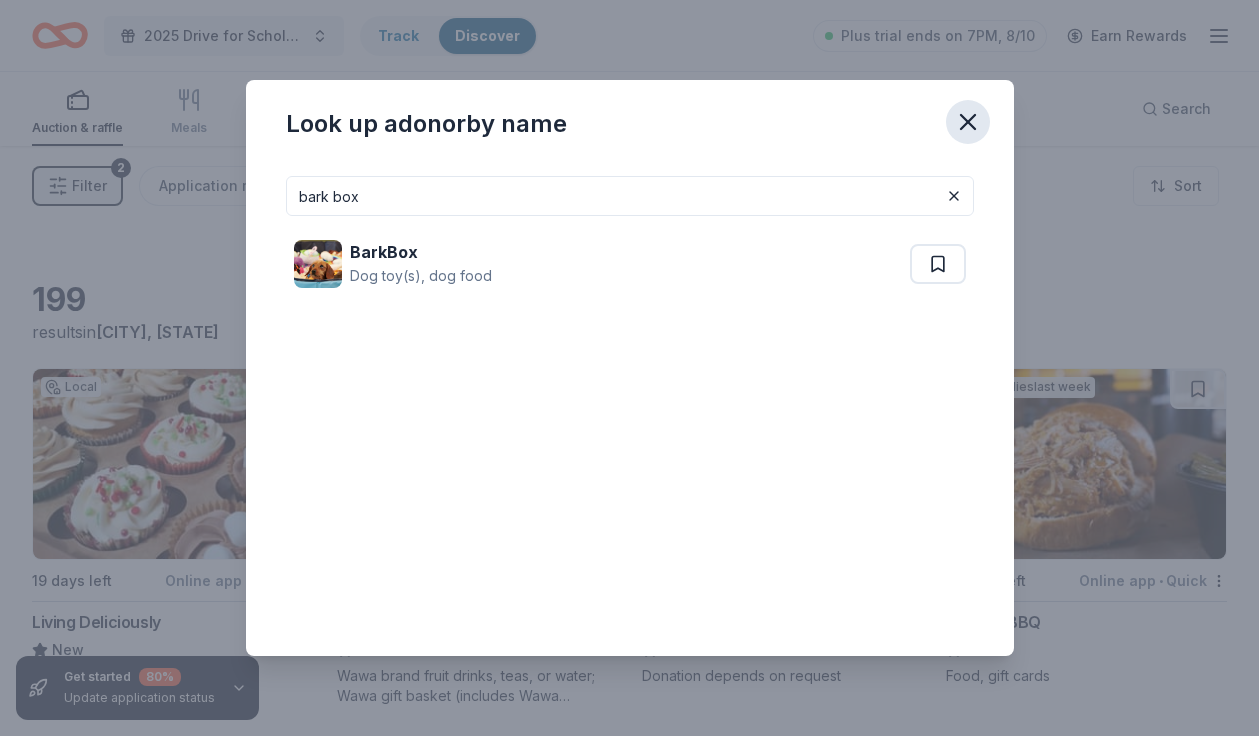click 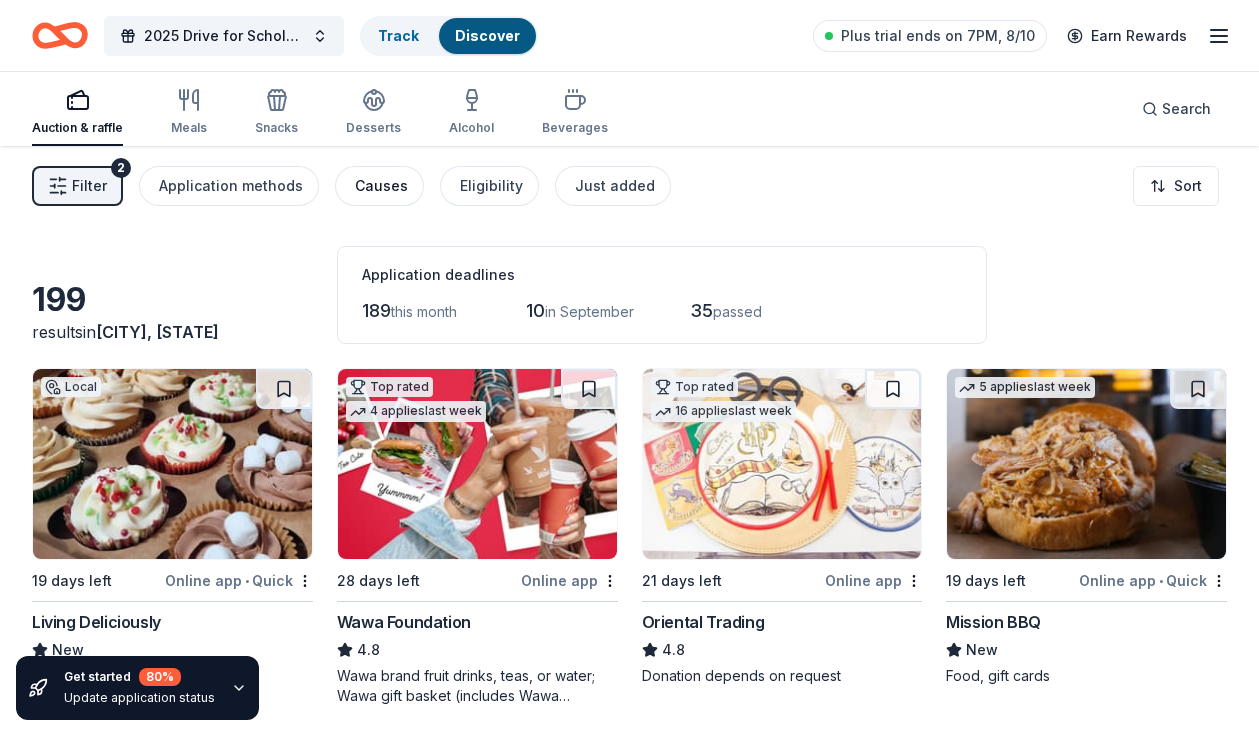 click on "Causes" at bounding box center [381, 186] 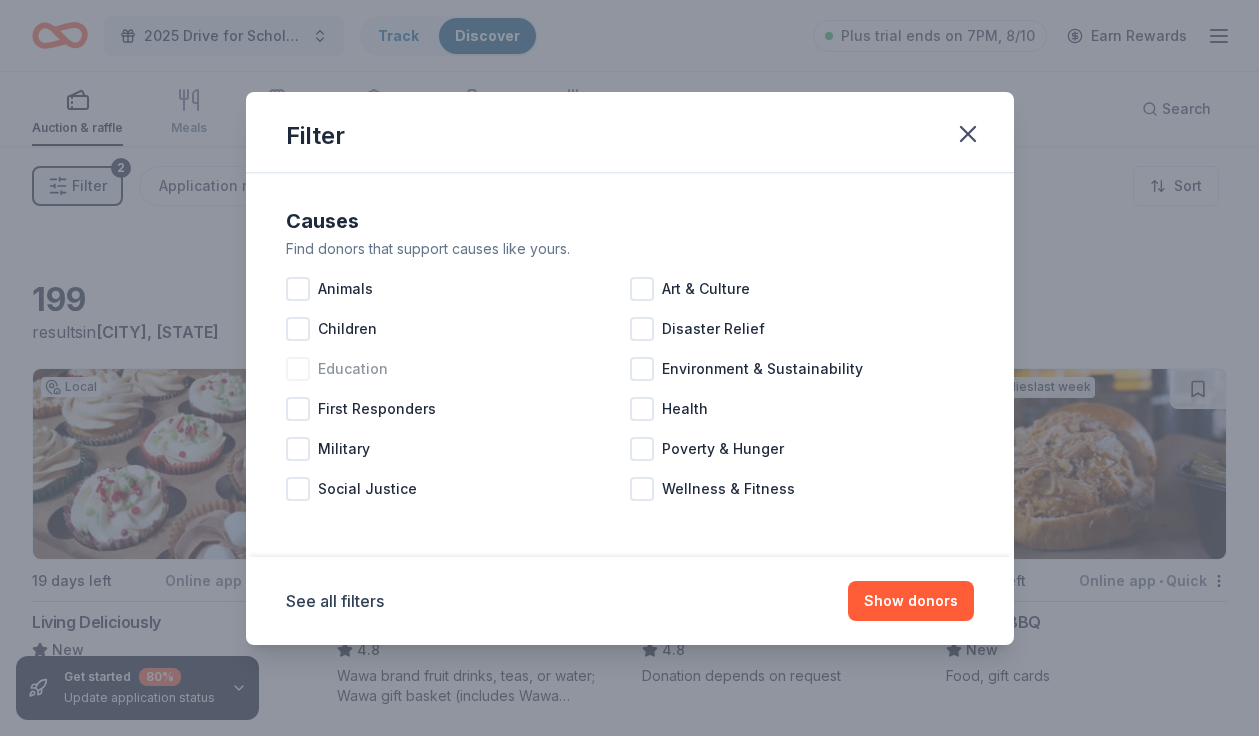 click at bounding box center [298, 369] 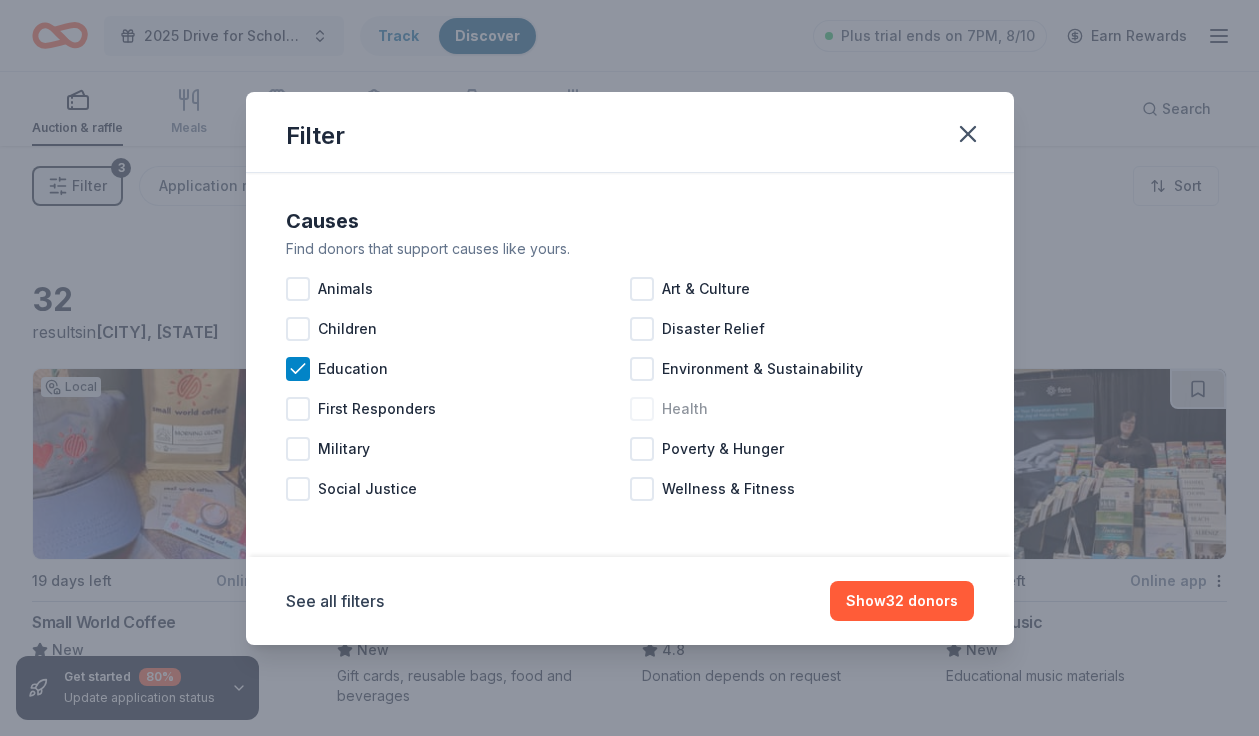 click at bounding box center (642, 409) 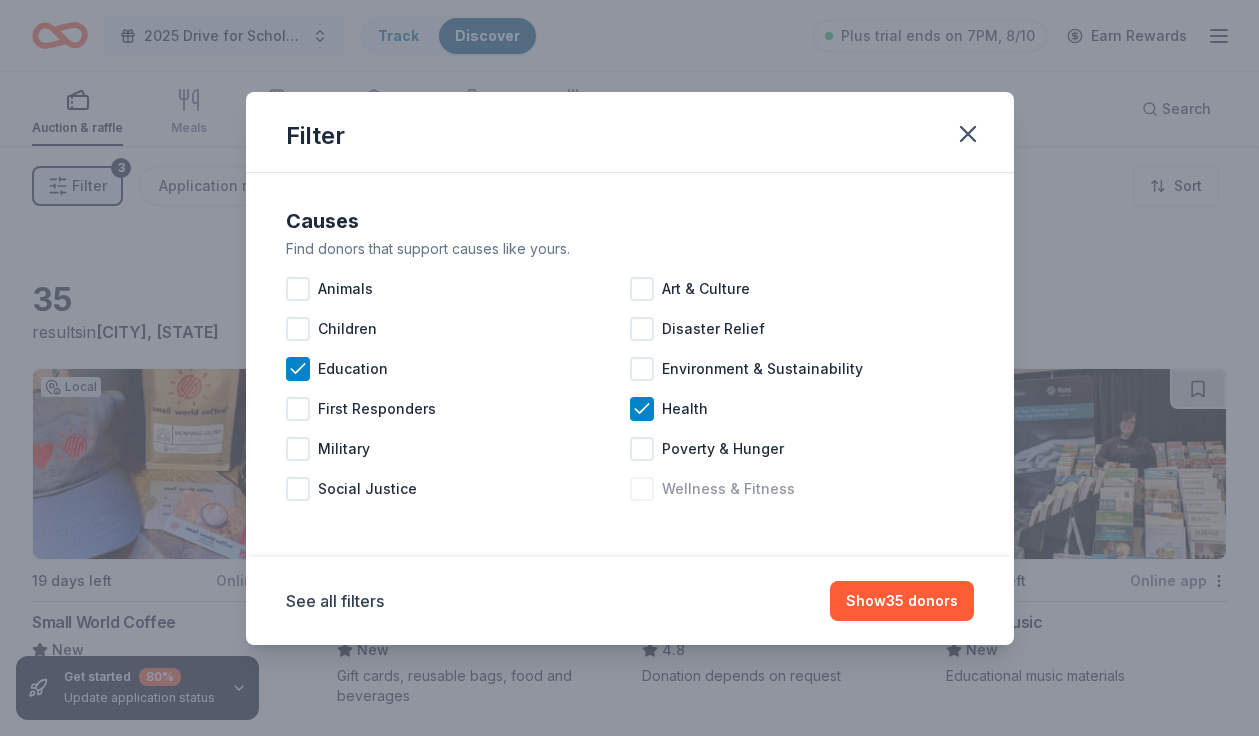 click at bounding box center [642, 489] 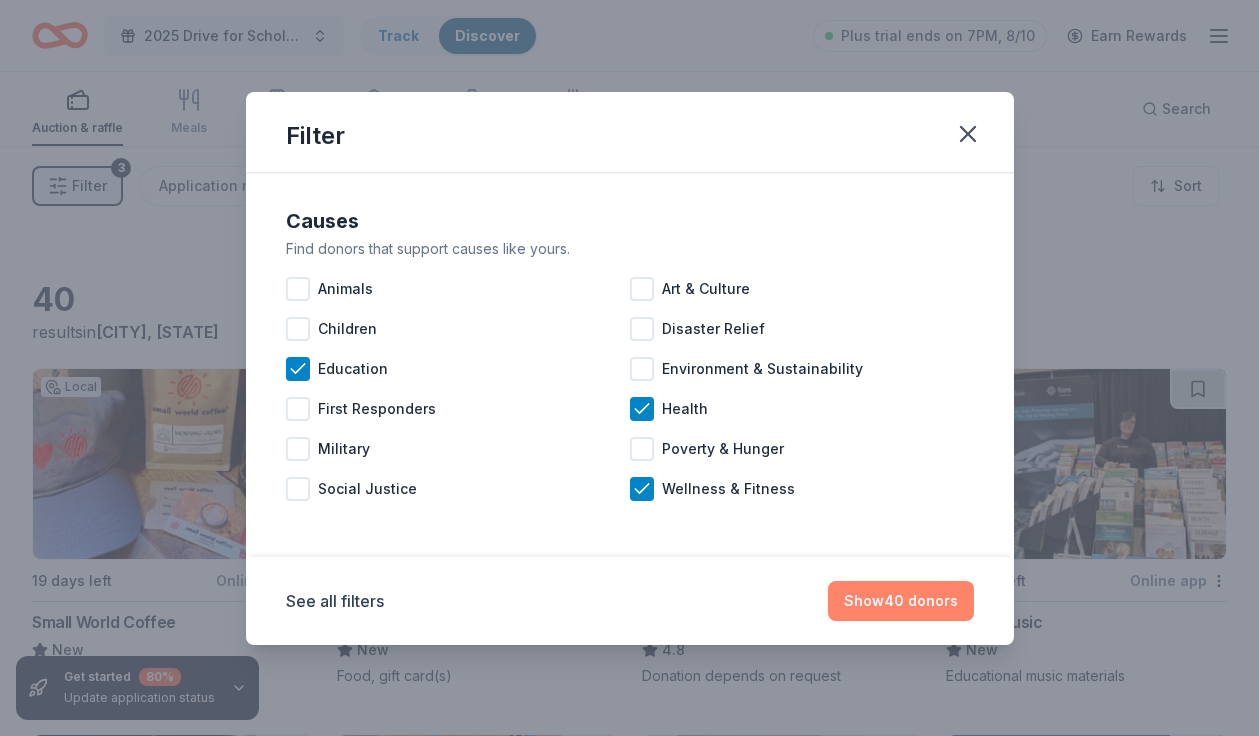 click on "Show  40   donors" at bounding box center [901, 601] 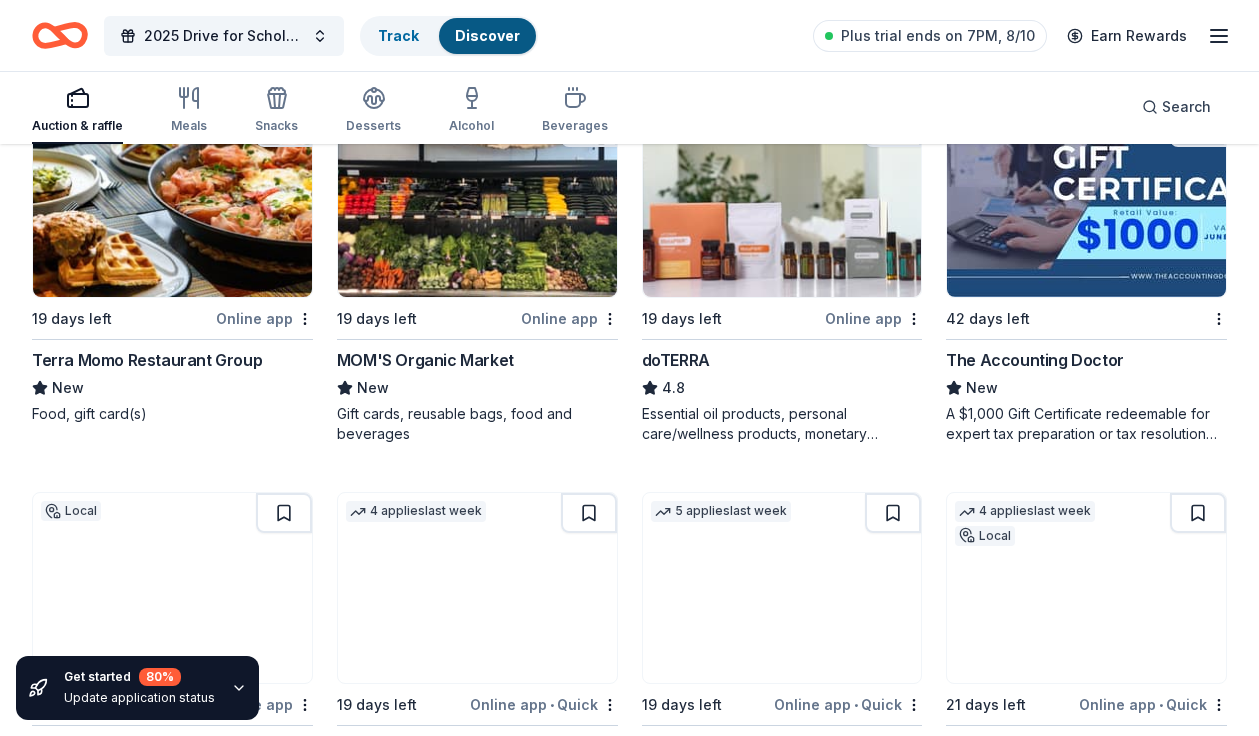 scroll, scrollTop: 630, scrollLeft: 0, axis: vertical 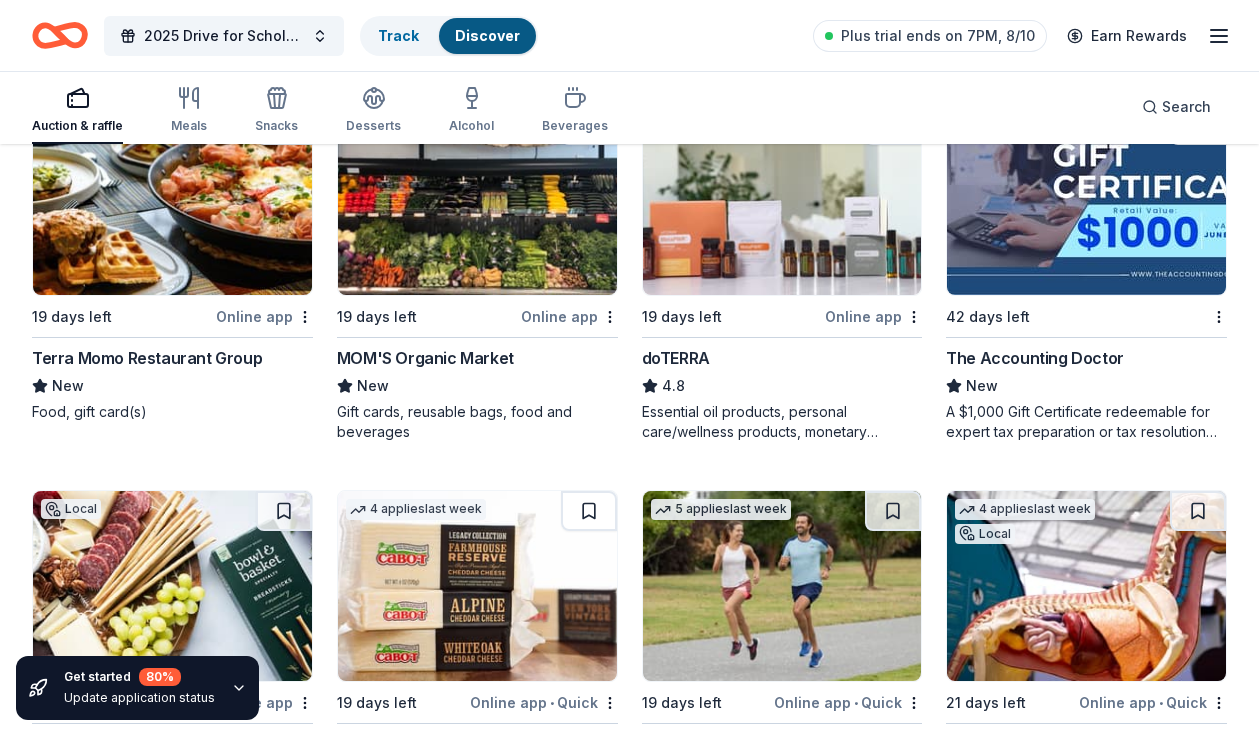 click on "Online app" at bounding box center [873, 316] 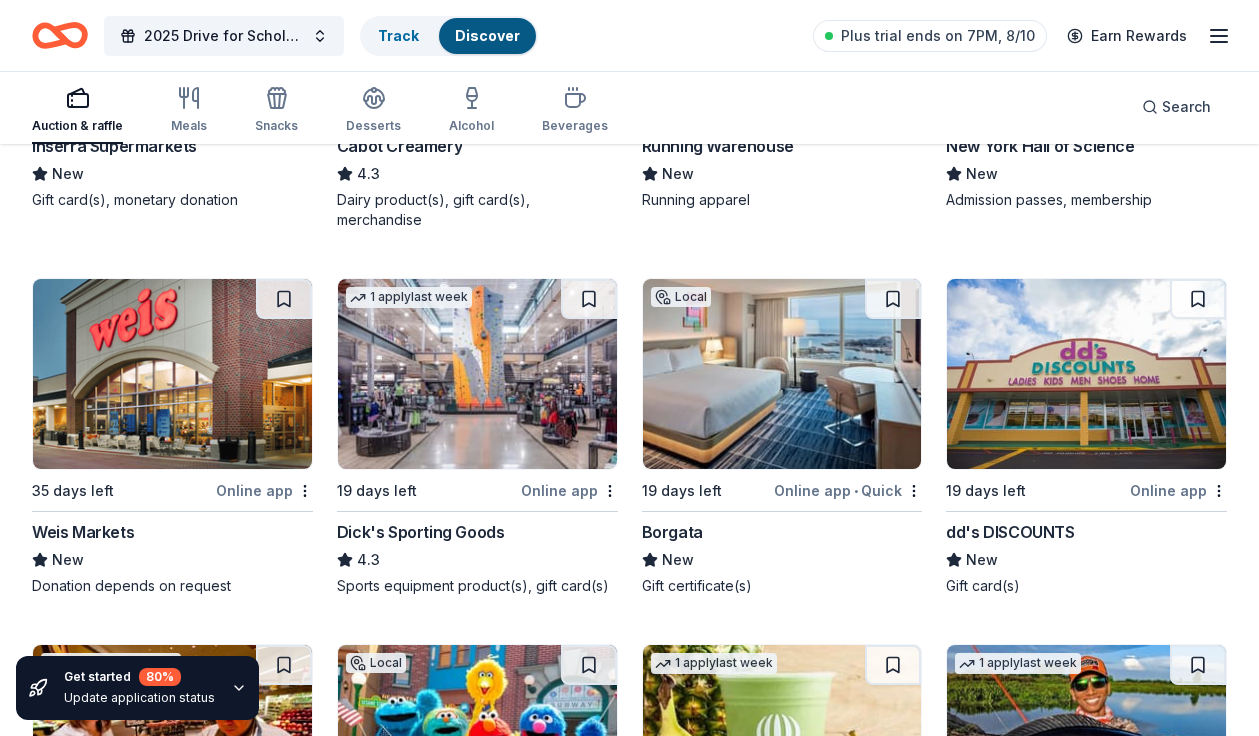 scroll, scrollTop: 1269, scrollLeft: 0, axis: vertical 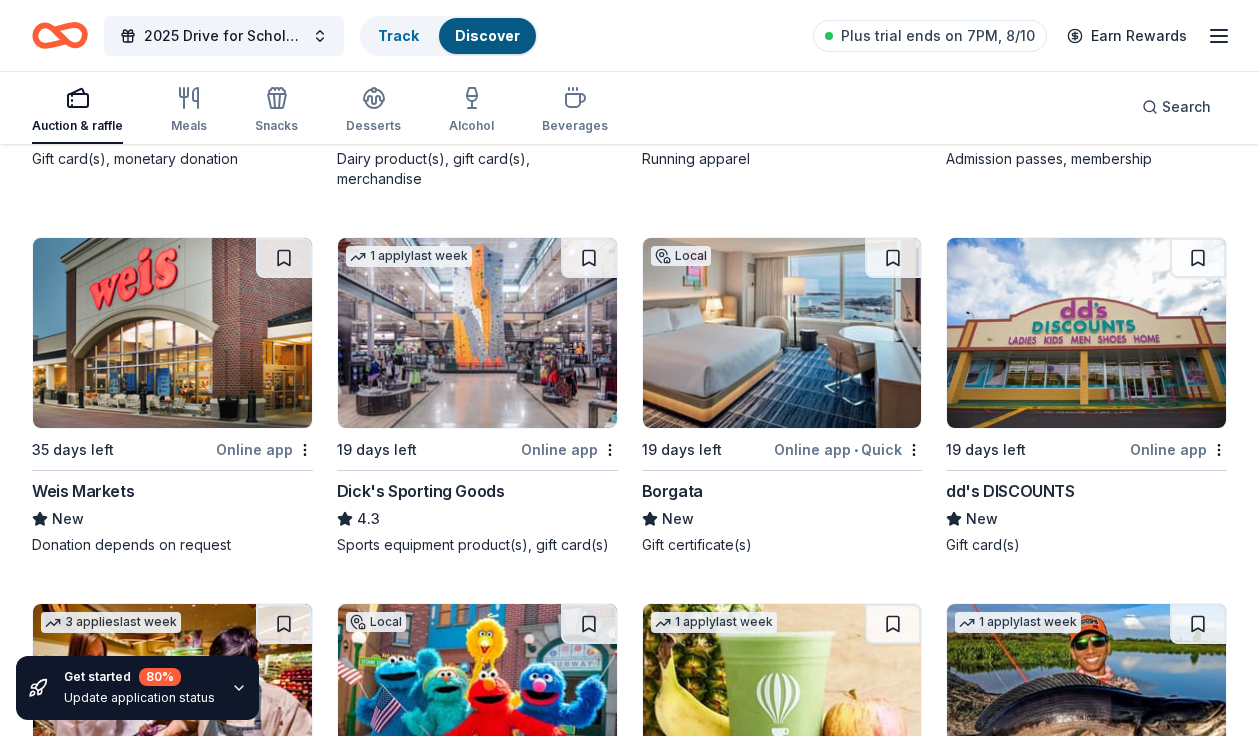 click on "Online app" at bounding box center [569, 449] 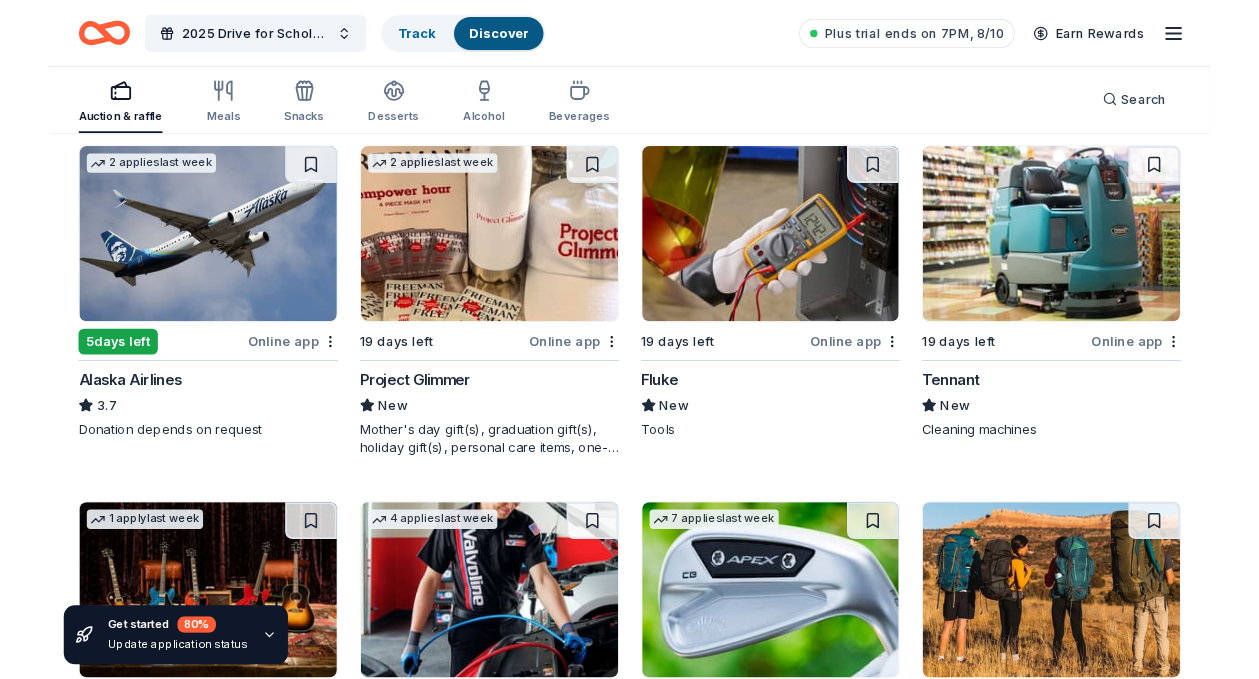 scroll, scrollTop: 1810, scrollLeft: 0, axis: vertical 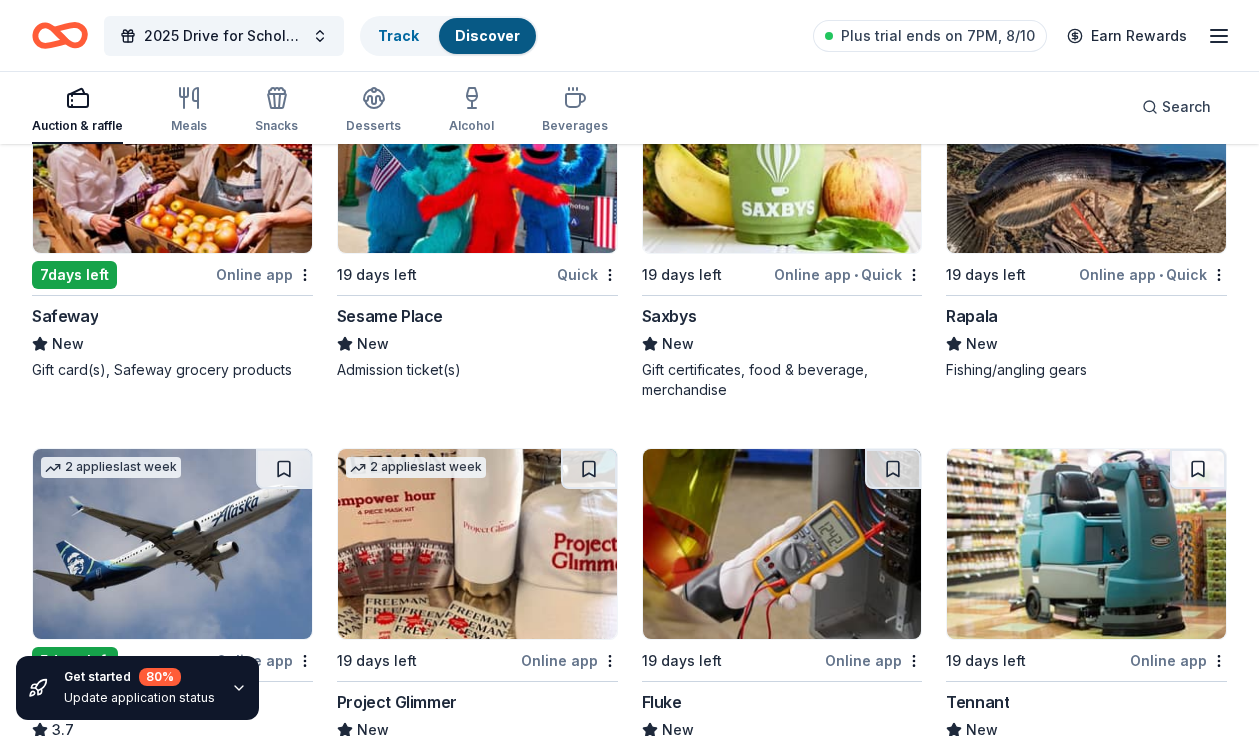 click on "Online app • Quick" at bounding box center [848, 274] 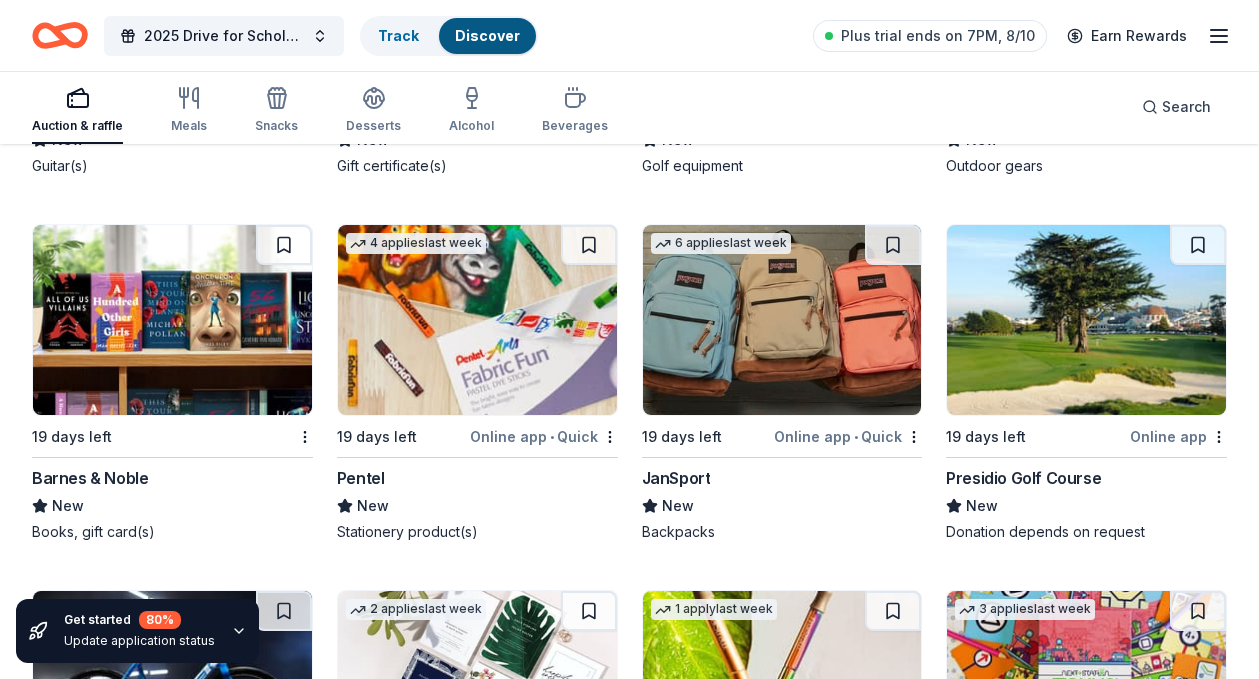 scroll, scrollTop: 2787, scrollLeft: 0, axis: vertical 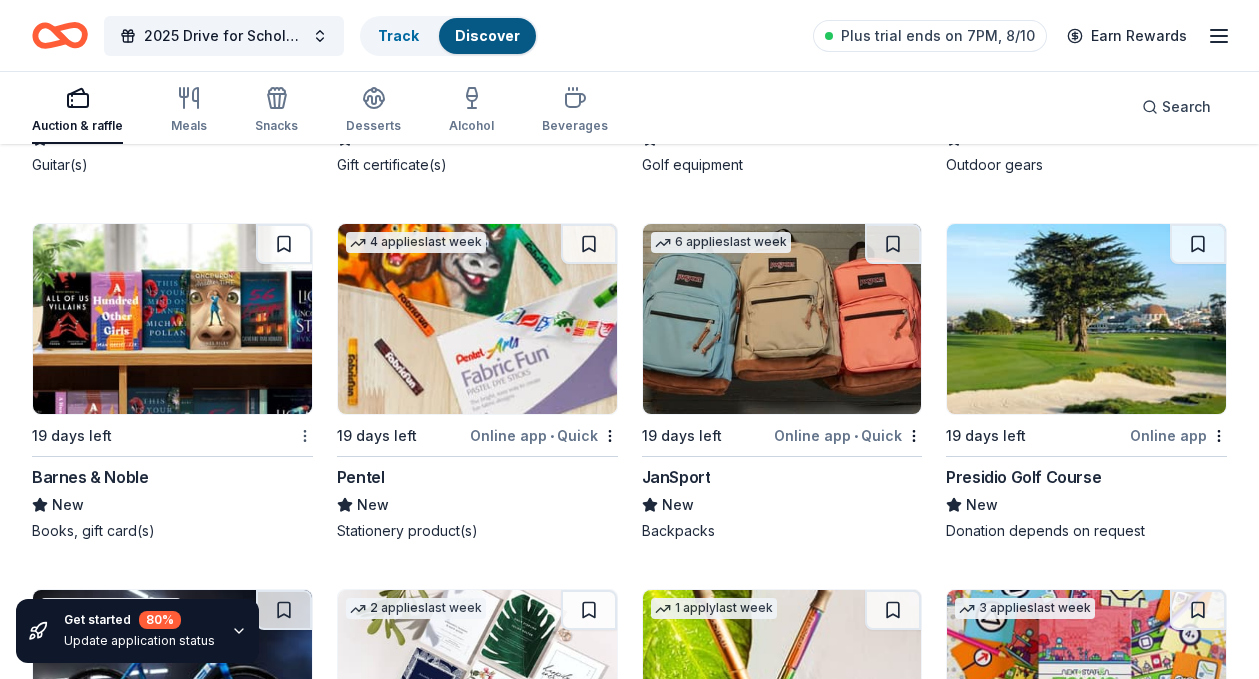 click on "2025 Drive for Scholarship Track  Discover Plus trial ends on 7PM, 8/10 Earn Rewards Auction & raffle Meals Snacks Desserts Alcohol Beverages Search Get started 80 % Update application status 40 results  in  Mount Laurel Township, NJ Application deadlines 37  this month 3  in September 12  passed Local 19 days left Online app Small World Coffee New Coffee, gift card(s) 1   apply  last week 19 days left Online app • Quick Royal Farms New Food, gift card(s) Top rated 16   applies  last week 21 days left Online app Oriental Trading 4.8 Donation depends on request 19 days left Online app Alfred Music New Educational music materials Local 19 days left Online app Terra Momo Restaurant Group New Food, gift card(s) 19 days left Online app MOM'S Organic Market New Gift cards, reusable bags, food and beverages 7   applies  last week 19 days left Online app doTERRA 4.8 Essential oil products, personal care/wellness products, monetary donations 42 days left The Accounting Doctor New Local 35 days left Online app New 4" at bounding box center [629, -2448] 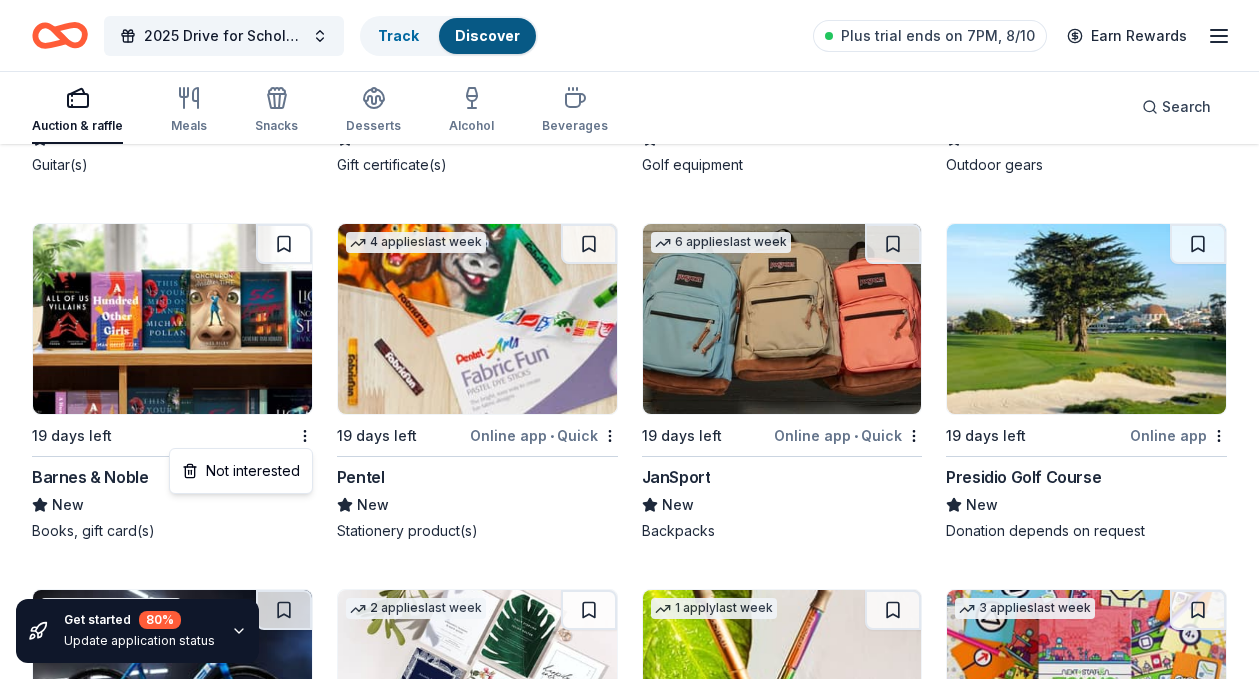 click on "2025 Drive for Scholarship Track  Discover Plus trial ends on 7PM, 8/10 Earn Rewards Auction & raffle Meals Snacks Desserts Alcohol Beverages Search Get started 80 % Update application status 40 results  in  Mount Laurel Township, NJ Application deadlines 37  this month 3  in September 12  passed Local 19 days left Online app Small World Coffee New Coffee, gift card(s) 1   apply  last week 19 days left Online app • Quick Royal Farms New Food, gift card(s) Top rated 16   applies  last week 21 days left Online app Oriental Trading 4.8 Donation depends on request 19 days left Online app Alfred Music New Educational music materials Local 19 days left Online app Terra Momo Restaurant Group New Food, gift card(s) 19 days left Online app MOM'S Organic Market New Gift cards, reusable bags, food and beverages 7   applies  last week 19 days left Online app doTERRA 4.8 Essential oil products, personal care/wellness products, monetary donations 42 days left The Accounting Doctor New Local 35 days left Online app New 4" at bounding box center (629, -2448) 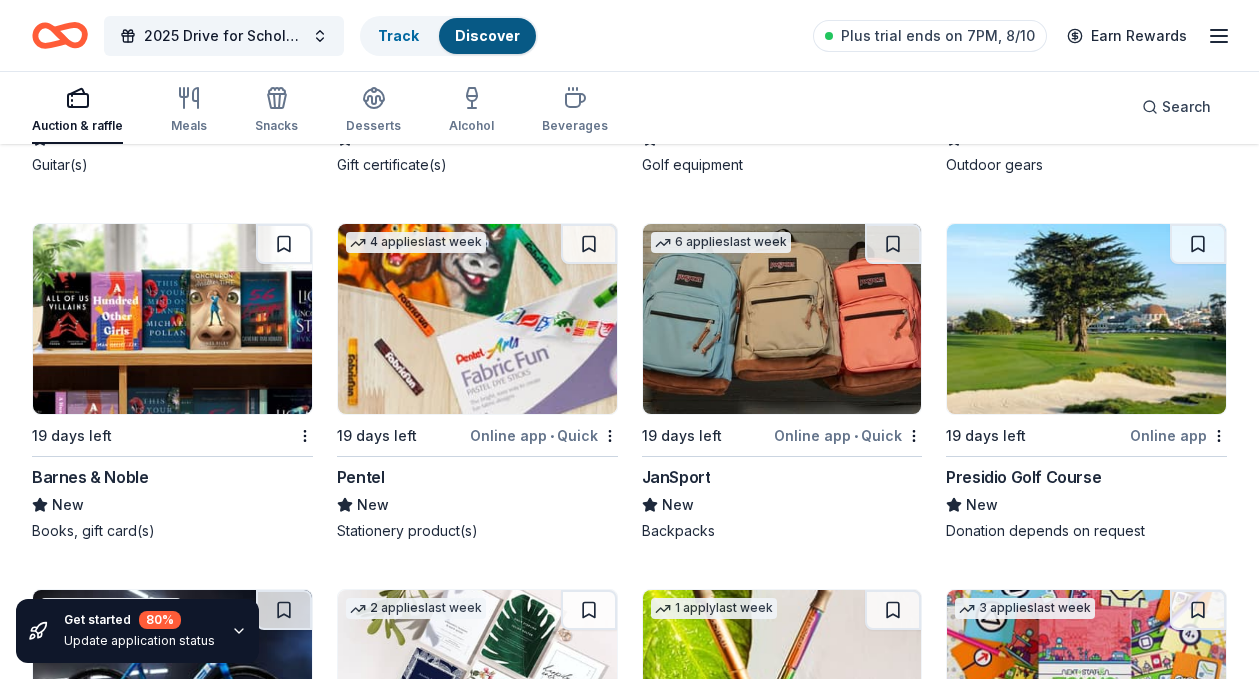 click on "Barnes & Noble" at bounding box center [90, 477] 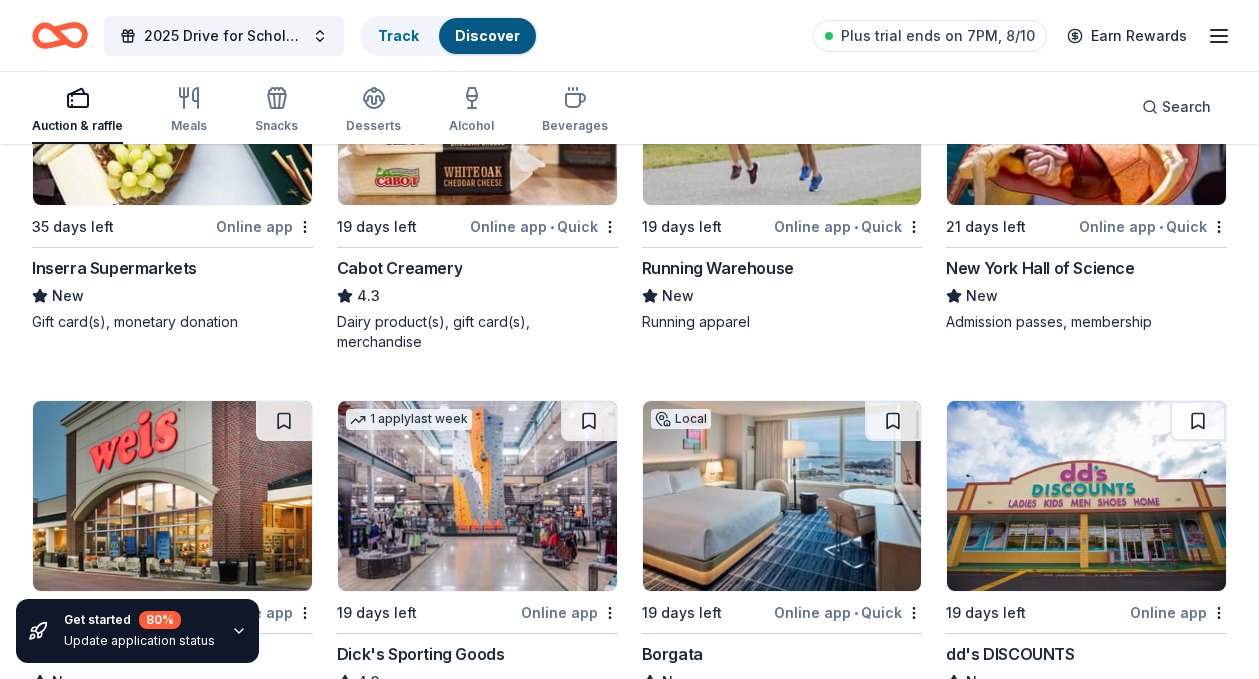 scroll, scrollTop: 739, scrollLeft: 0, axis: vertical 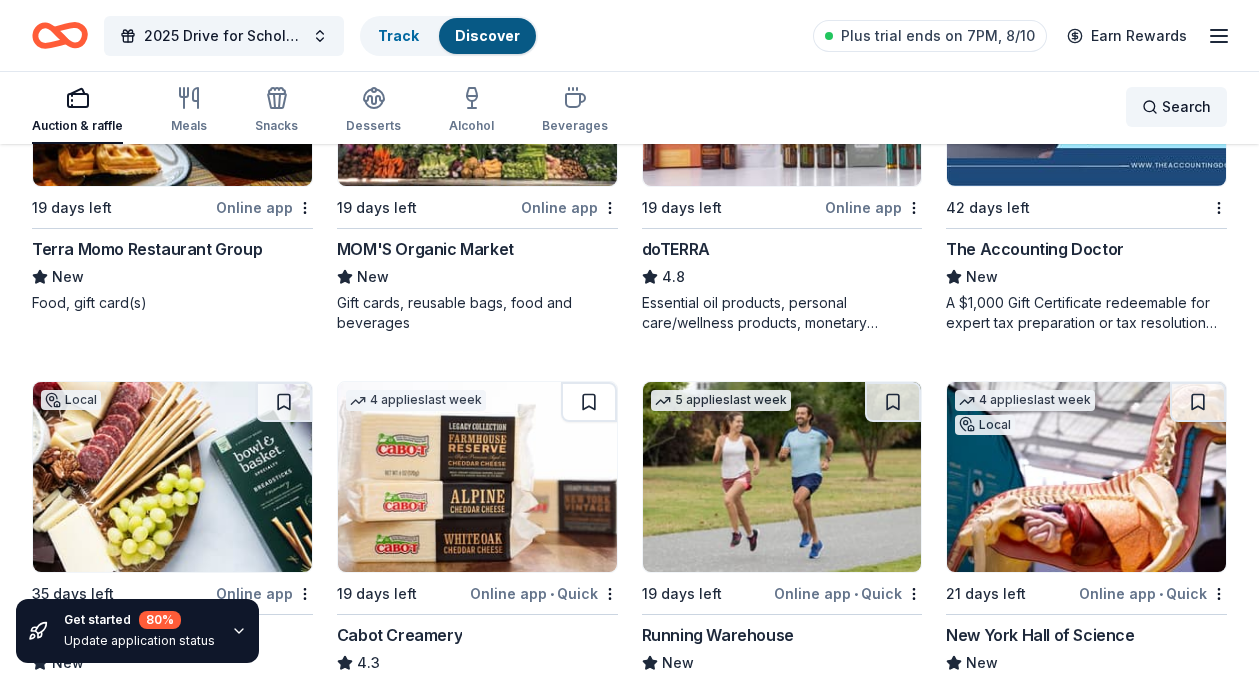 click on "Search" at bounding box center [1186, 107] 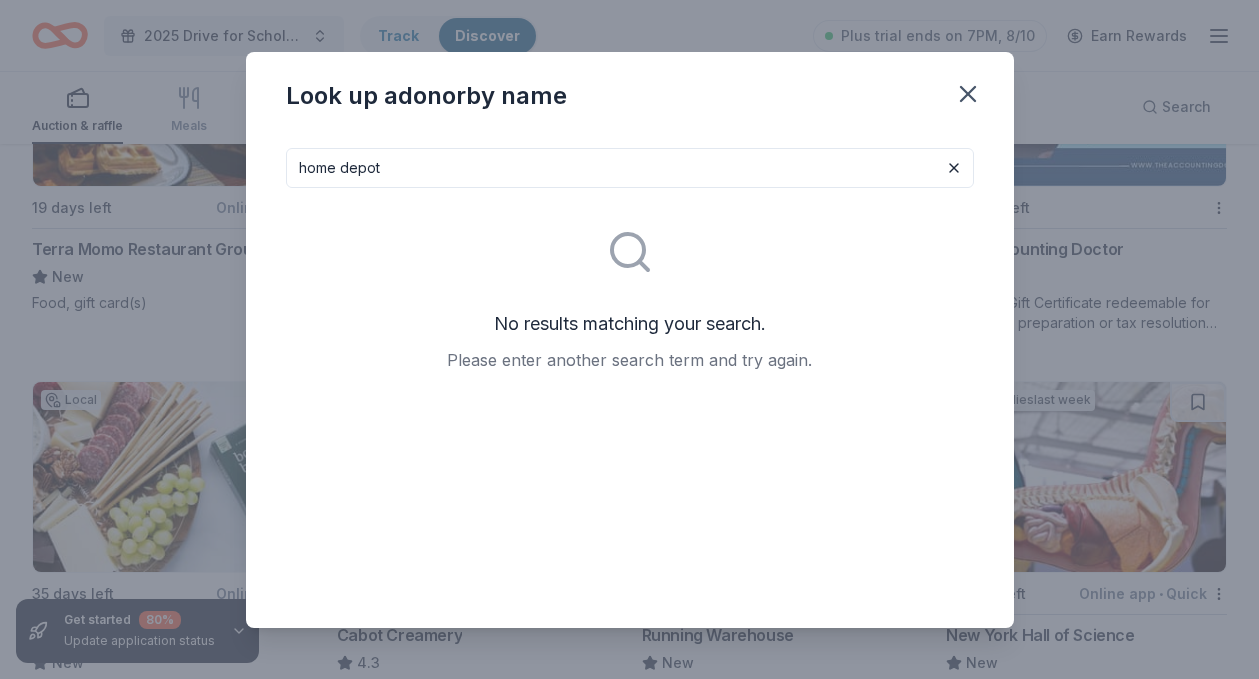 drag, startPoint x: 416, startPoint y: 166, endPoint x: 263, endPoint y: 157, distance: 153.26448 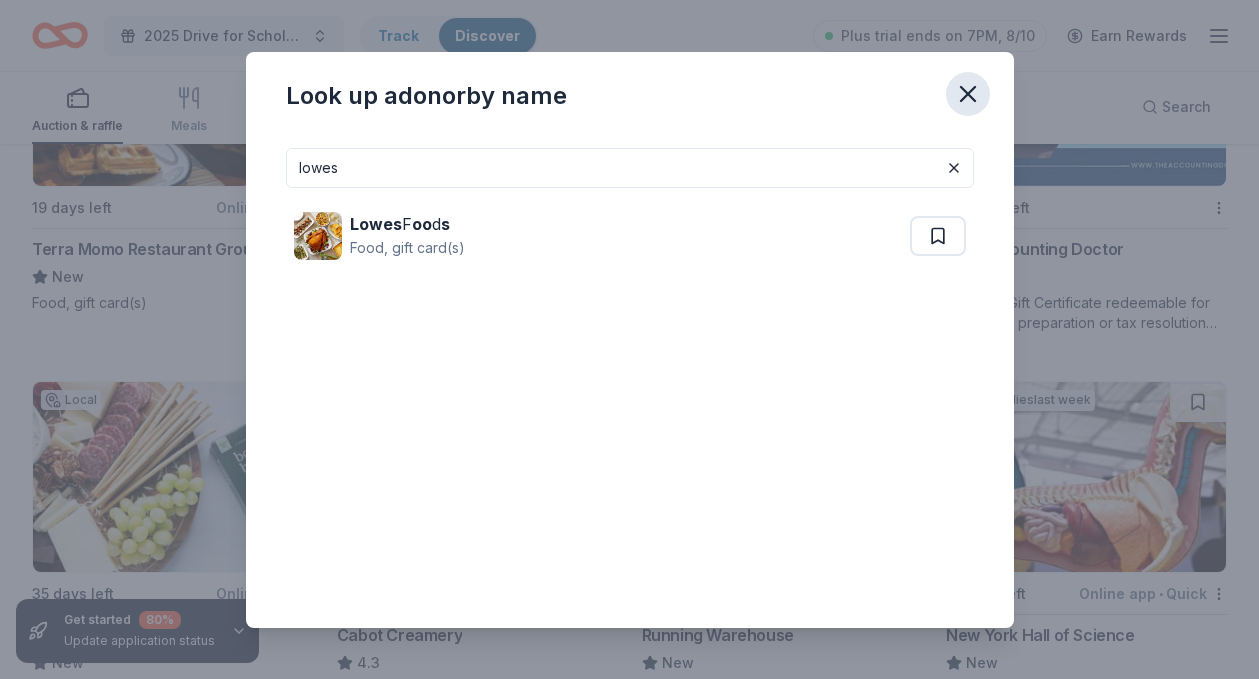 type on "lowes" 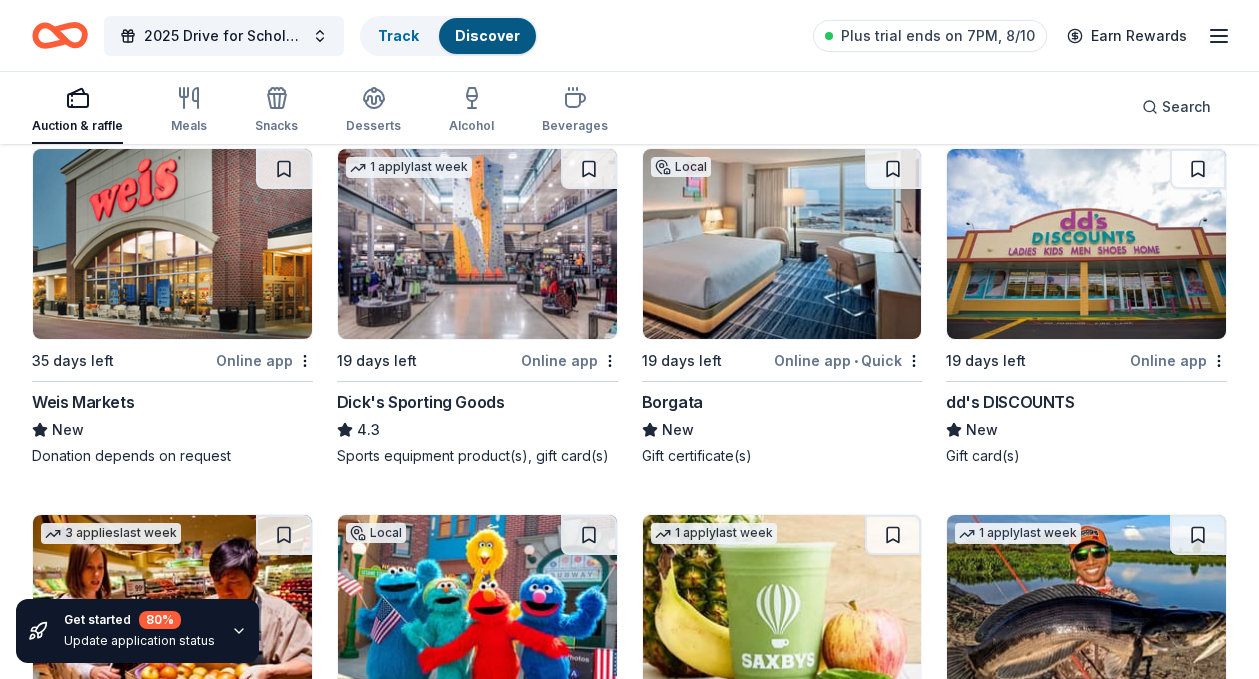 scroll, scrollTop: 1333, scrollLeft: 0, axis: vertical 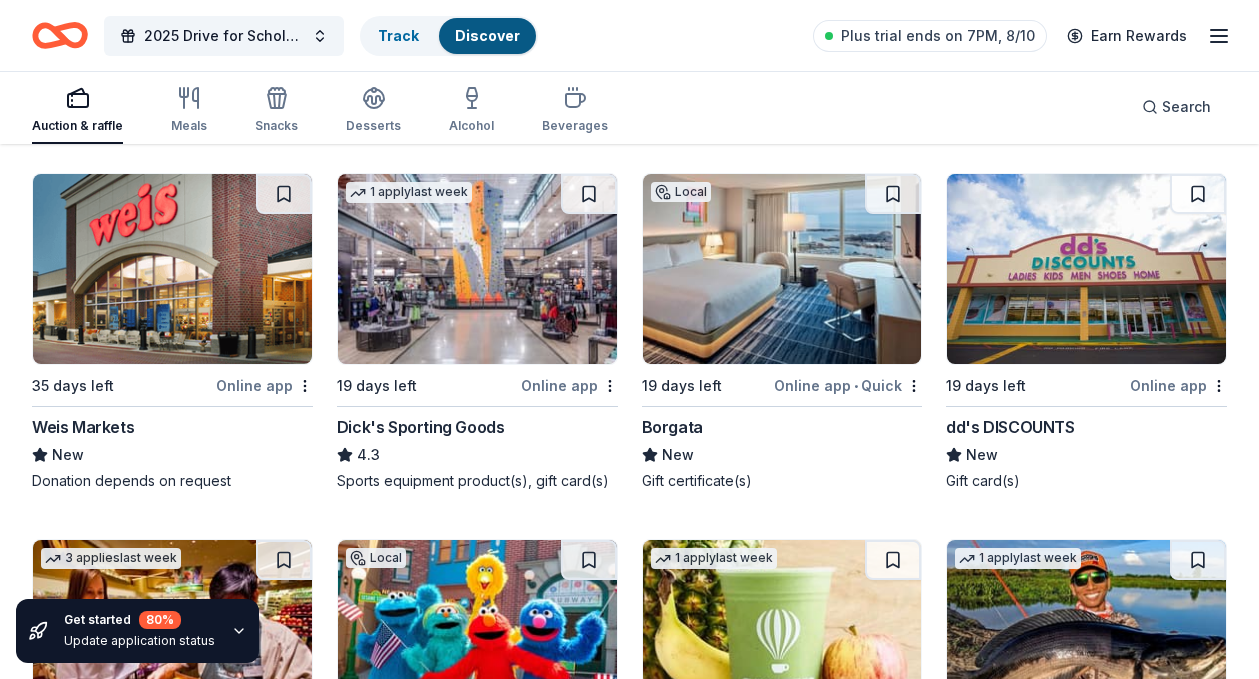 click on "Online app • Quick" at bounding box center (848, 385) 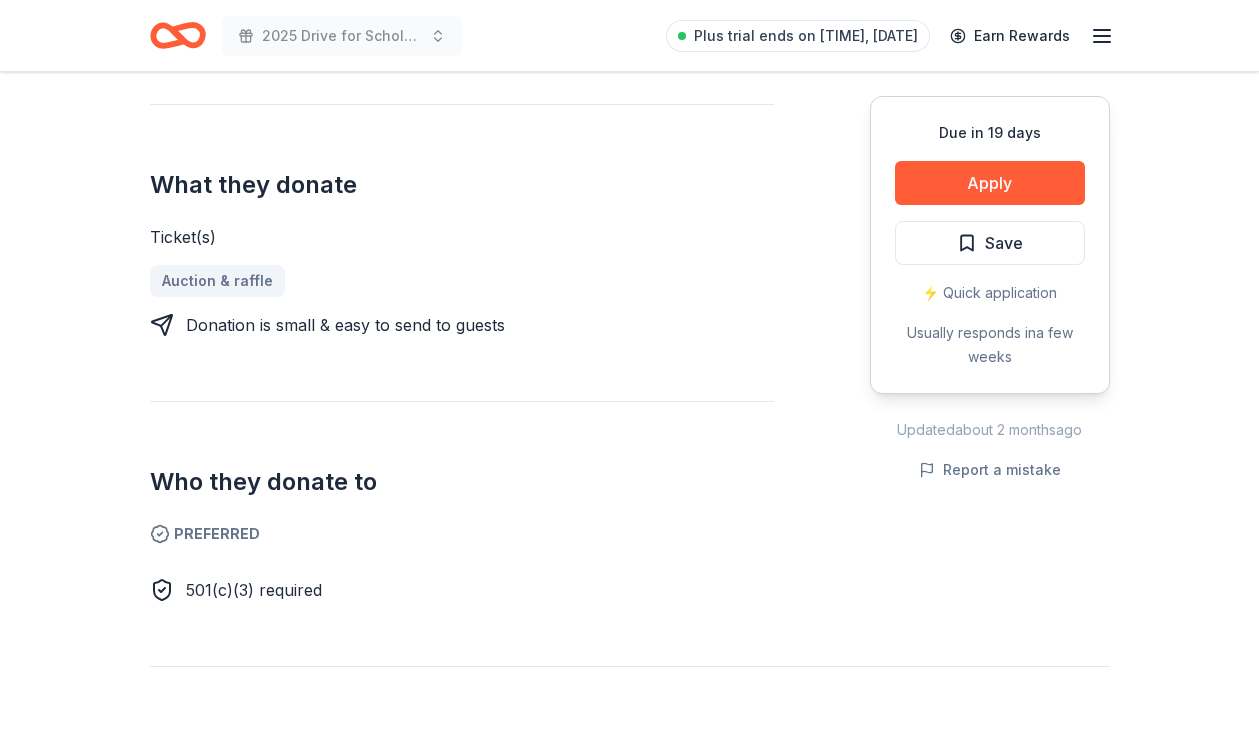 scroll, scrollTop: 542, scrollLeft: 0, axis: vertical 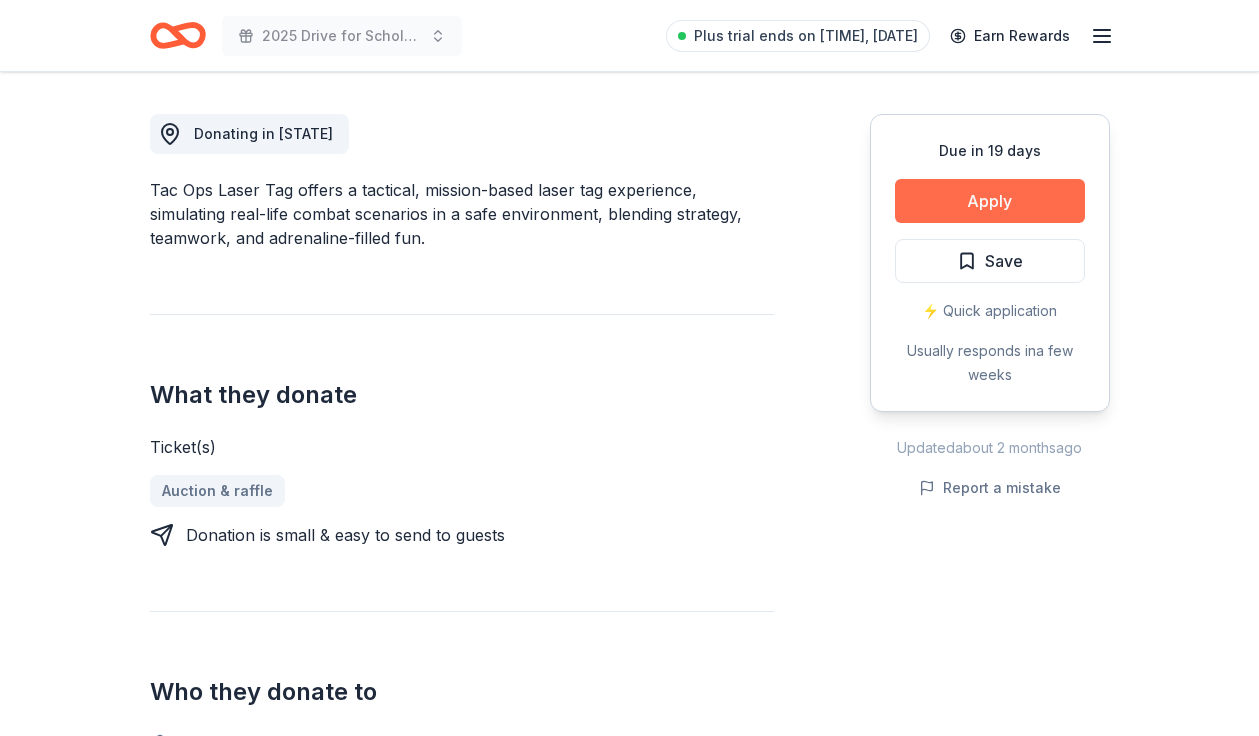 click on "Apply" at bounding box center [990, 201] 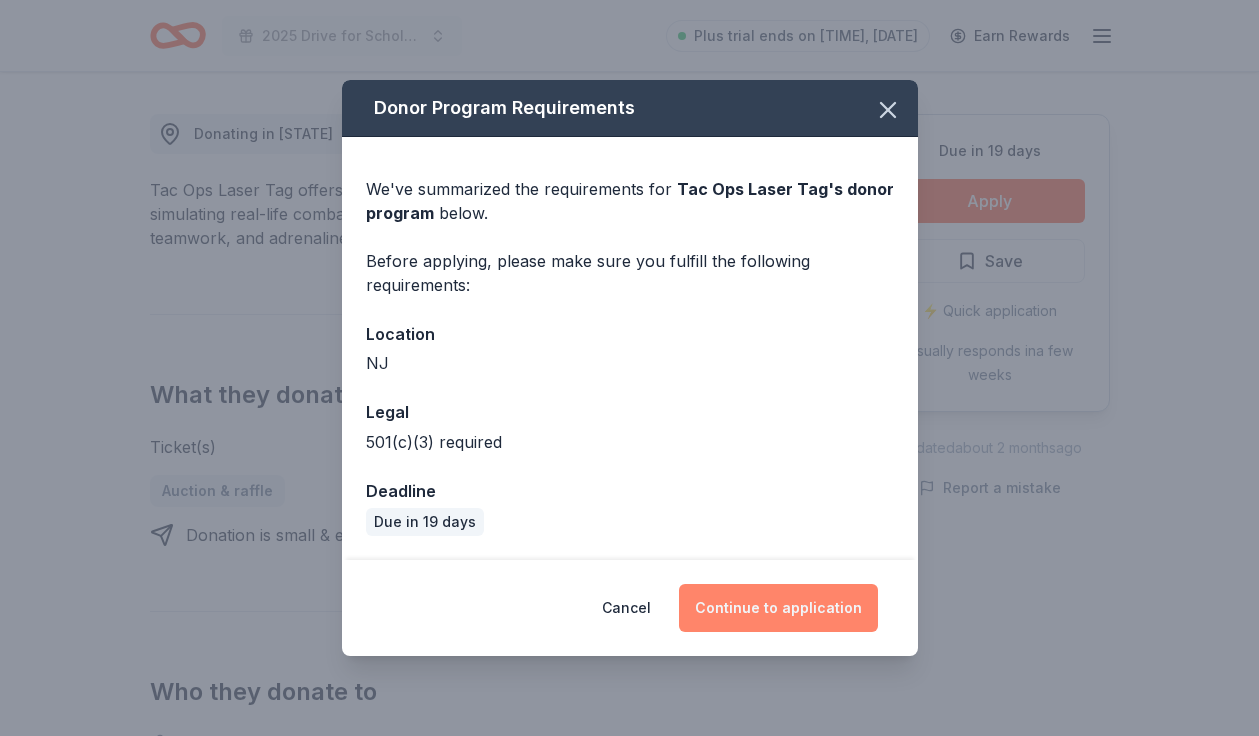 click on "Continue to application" at bounding box center [778, 608] 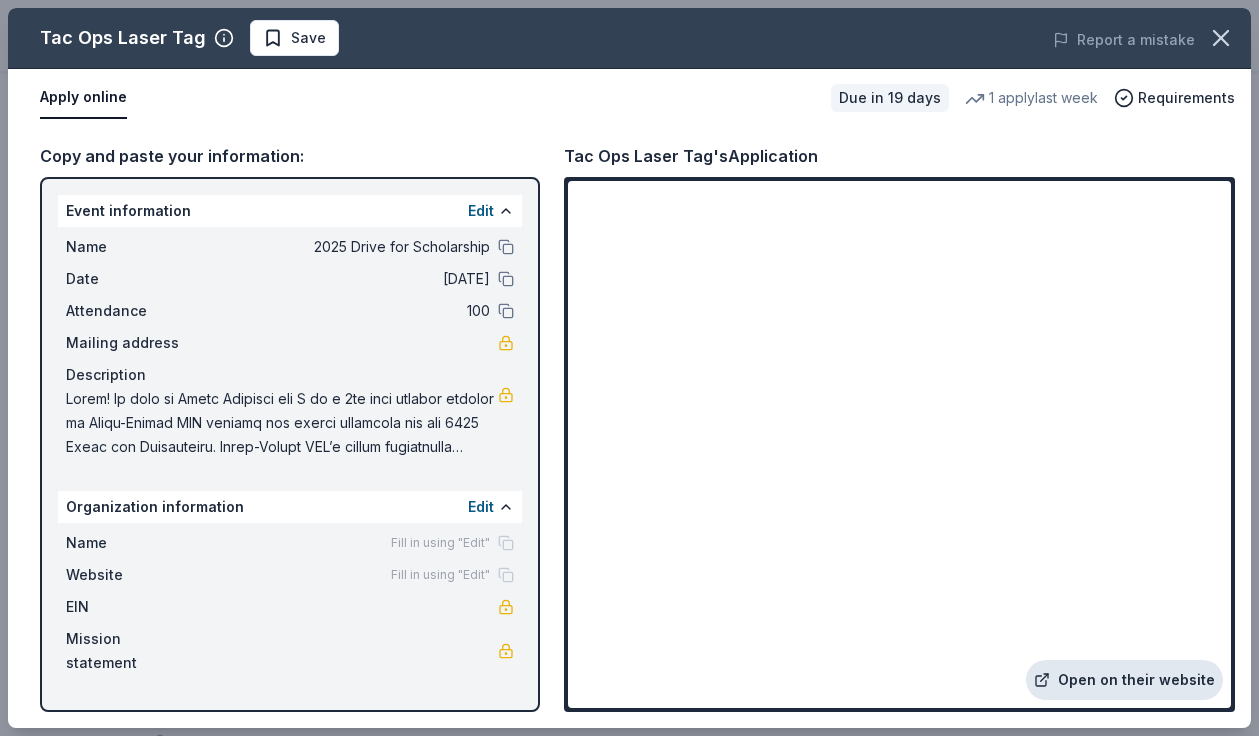 click on "Open on their website" at bounding box center [1124, 680] 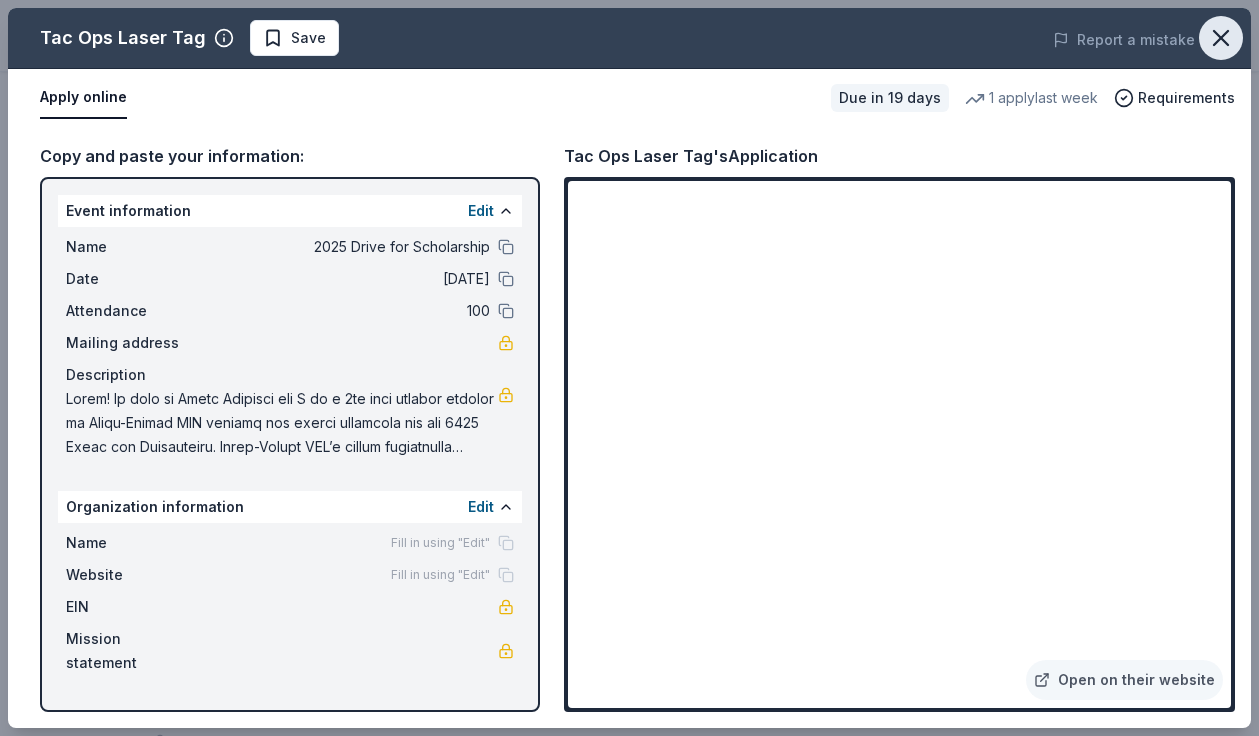 click 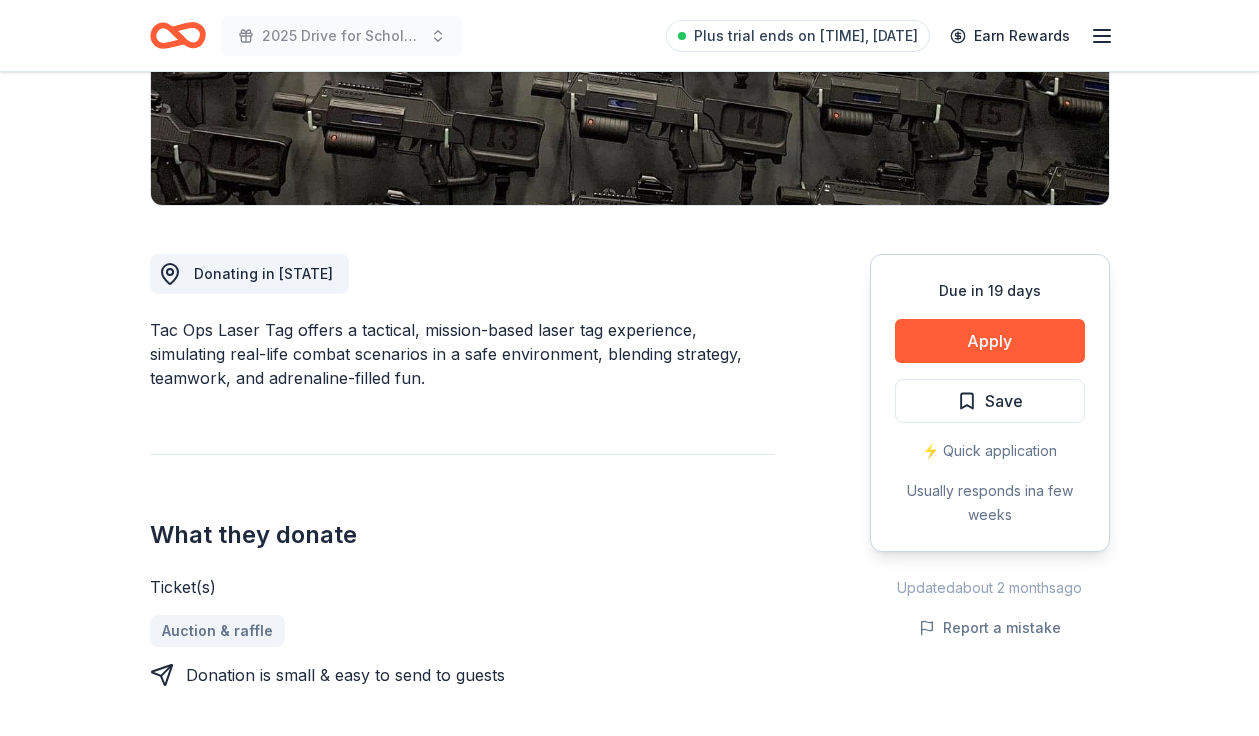 scroll, scrollTop: 377, scrollLeft: 0, axis: vertical 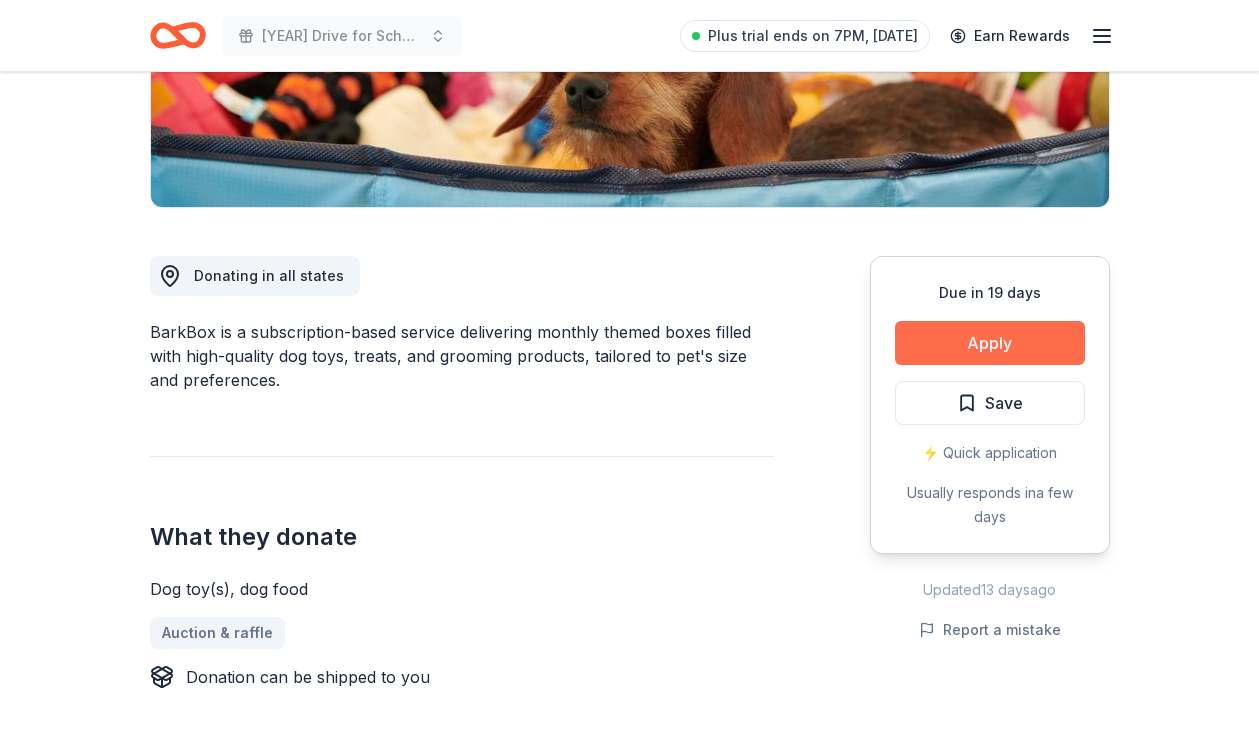 click on "Apply" at bounding box center (990, 343) 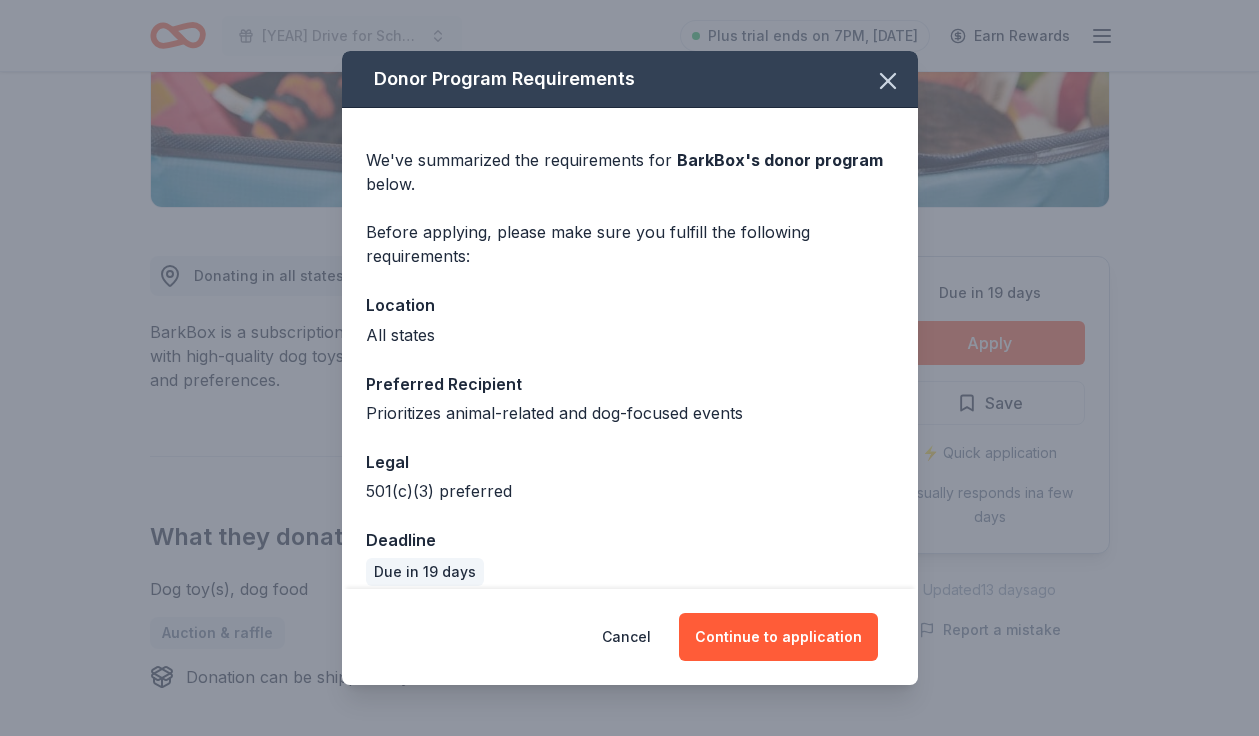 scroll, scrollTop: 21, scrollLeft: 0, axis: vertical 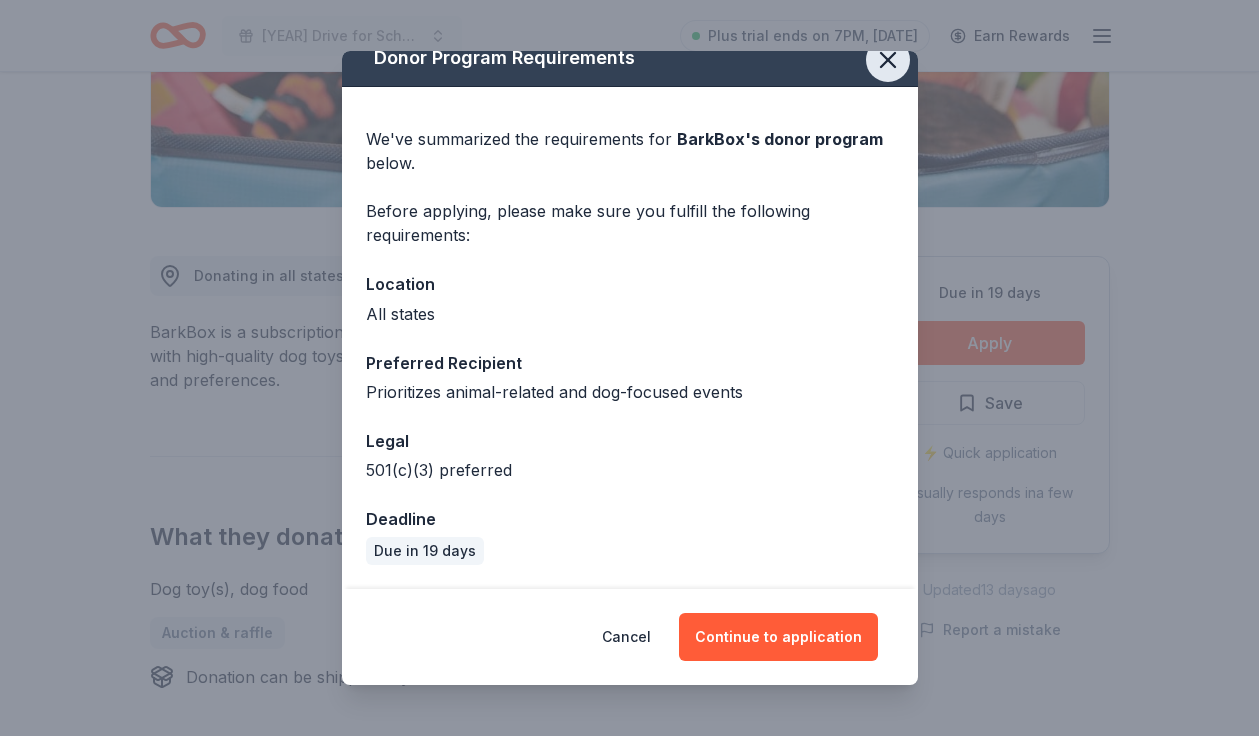 click 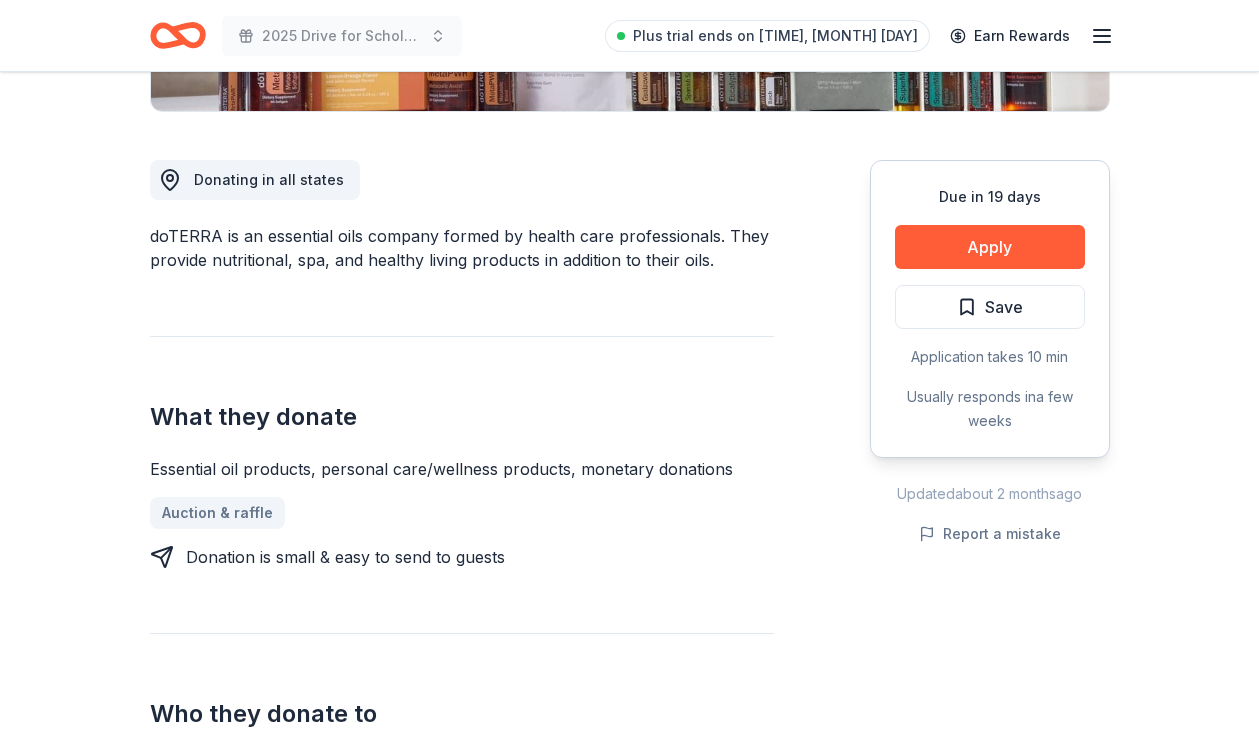 scroll, scrollTop: 499, scrollLeft: 0, axis: vertical 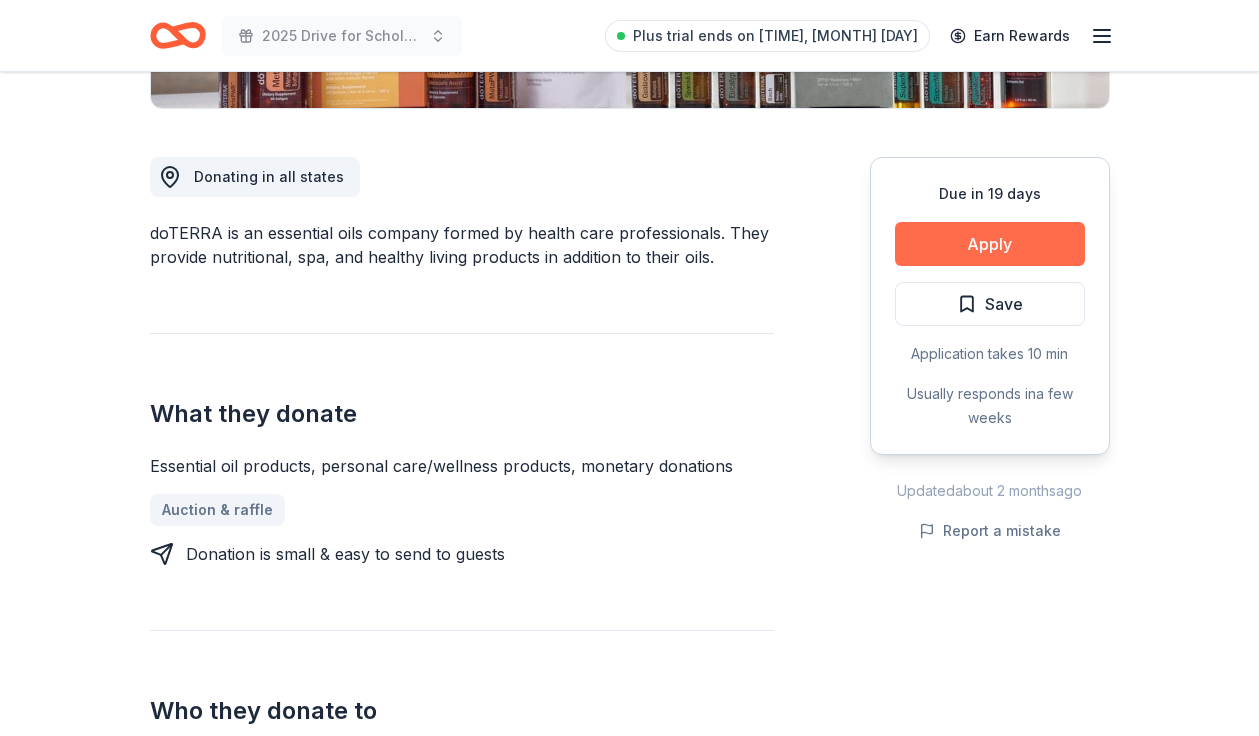 click on "Apply" at bounding box center [990, 244] 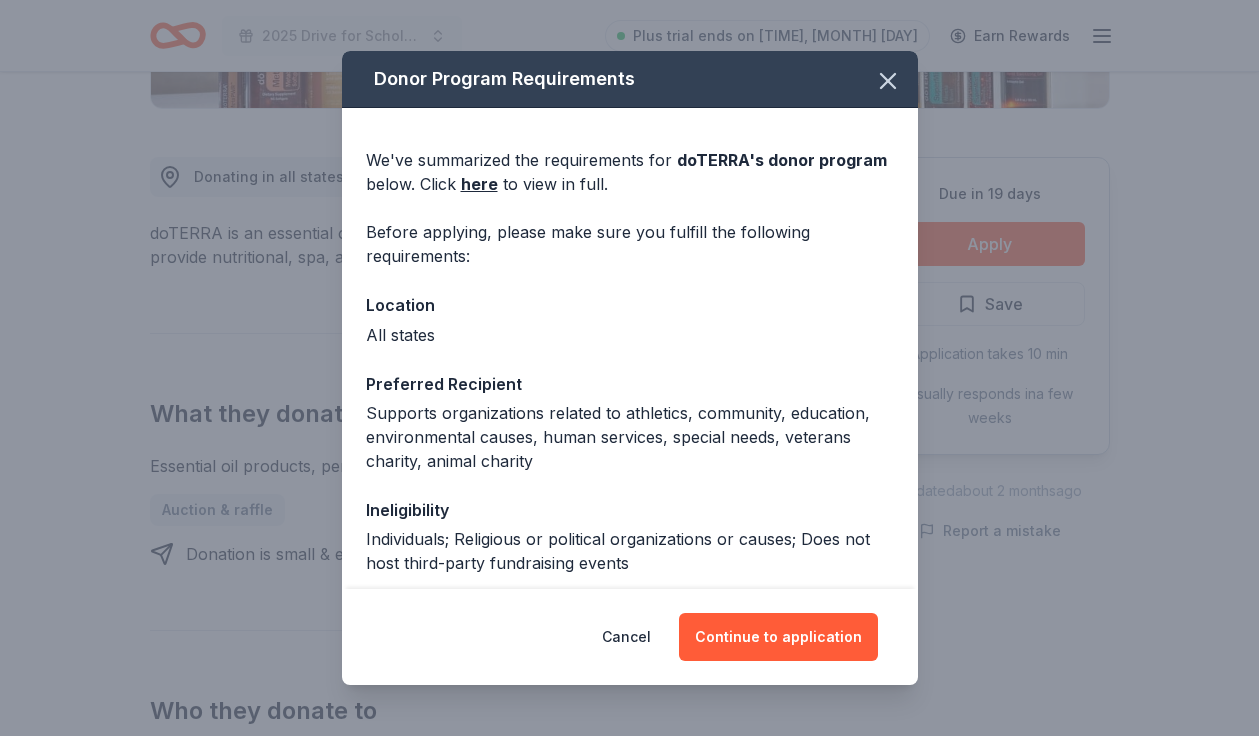 scroll, scrollTop: 171, scrollLeft: 0, axis: vertical 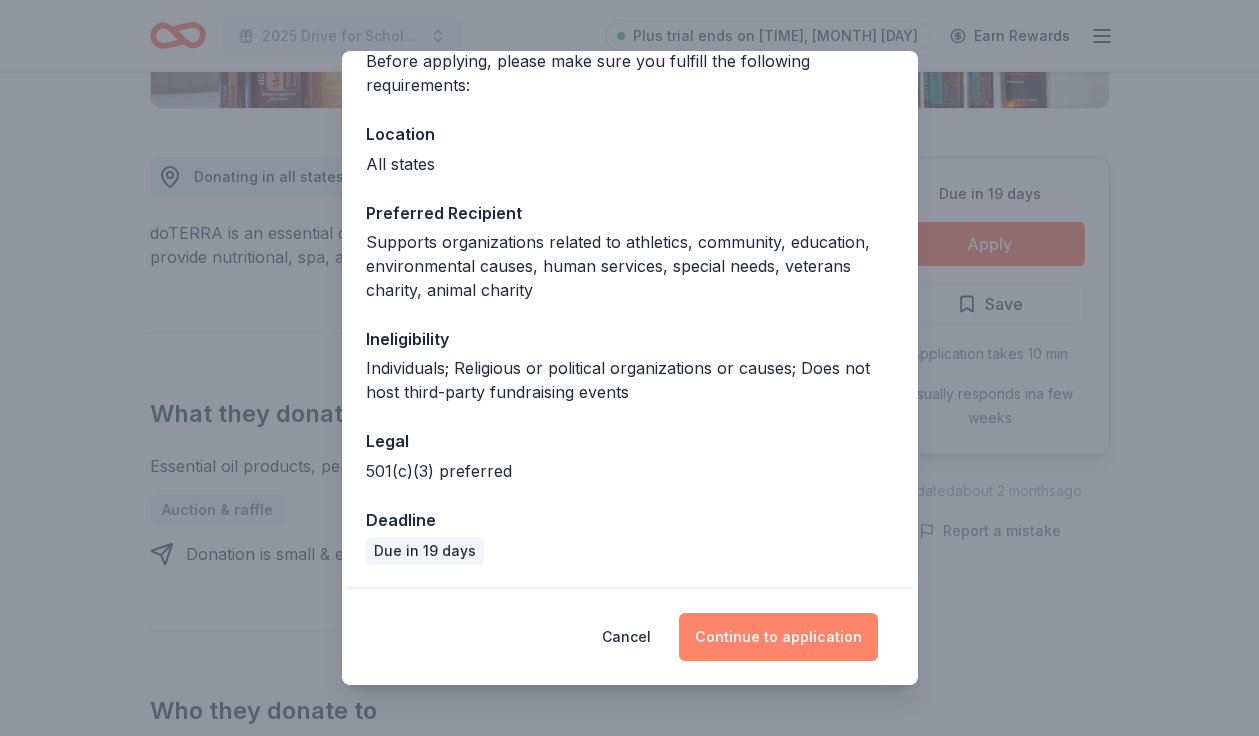 click on "Continue to application" at bounding box center (778, 637) 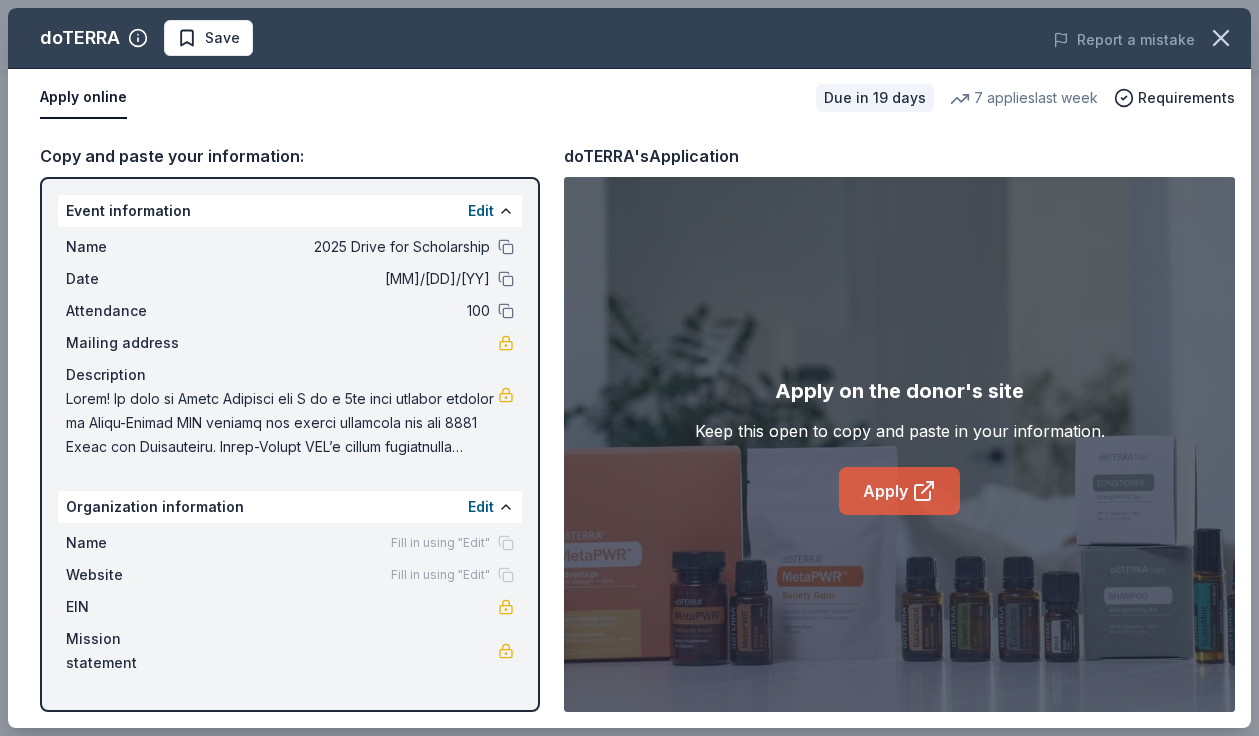 click 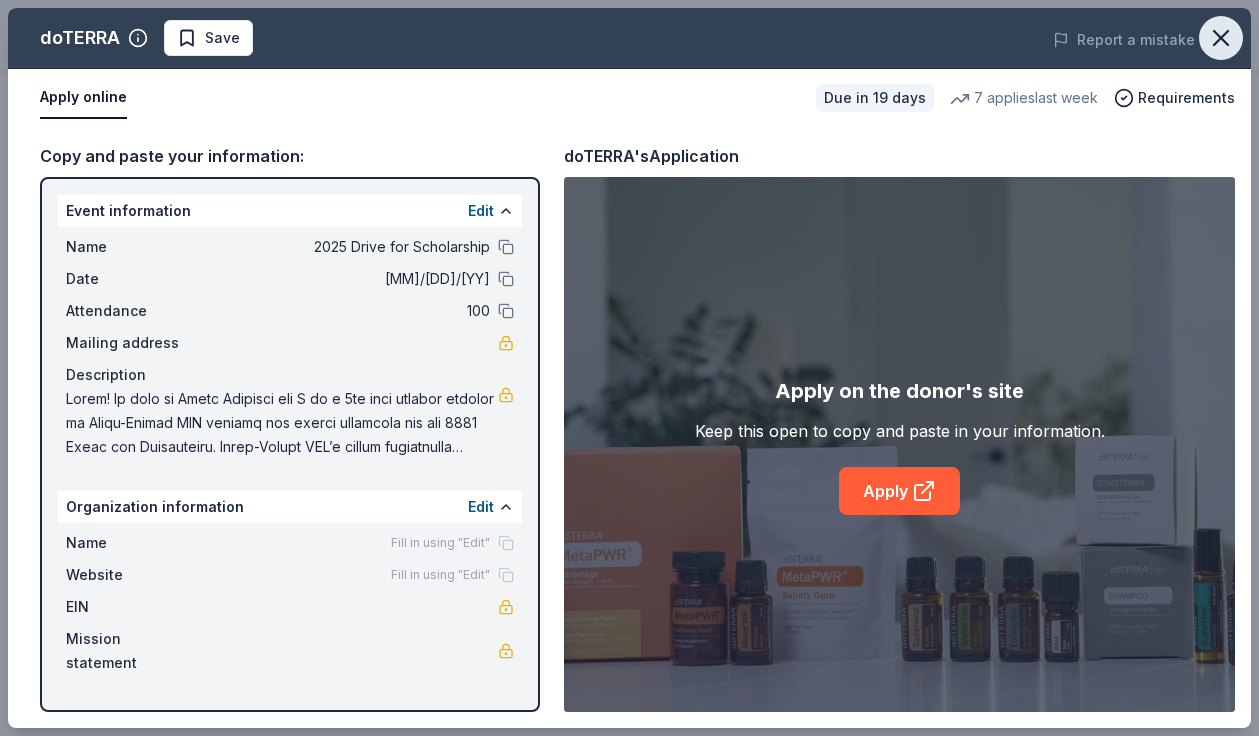 click 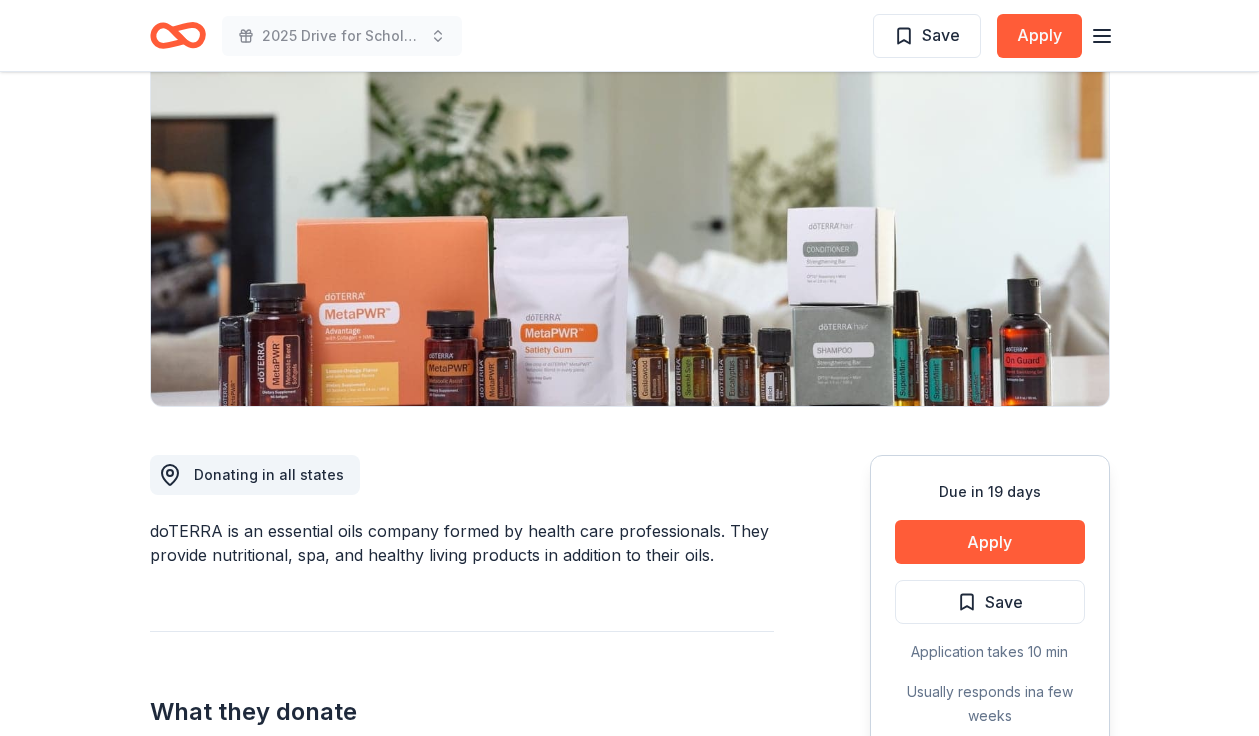 scroll, scrollTop: 0, scrollLeft: 0, axis: both 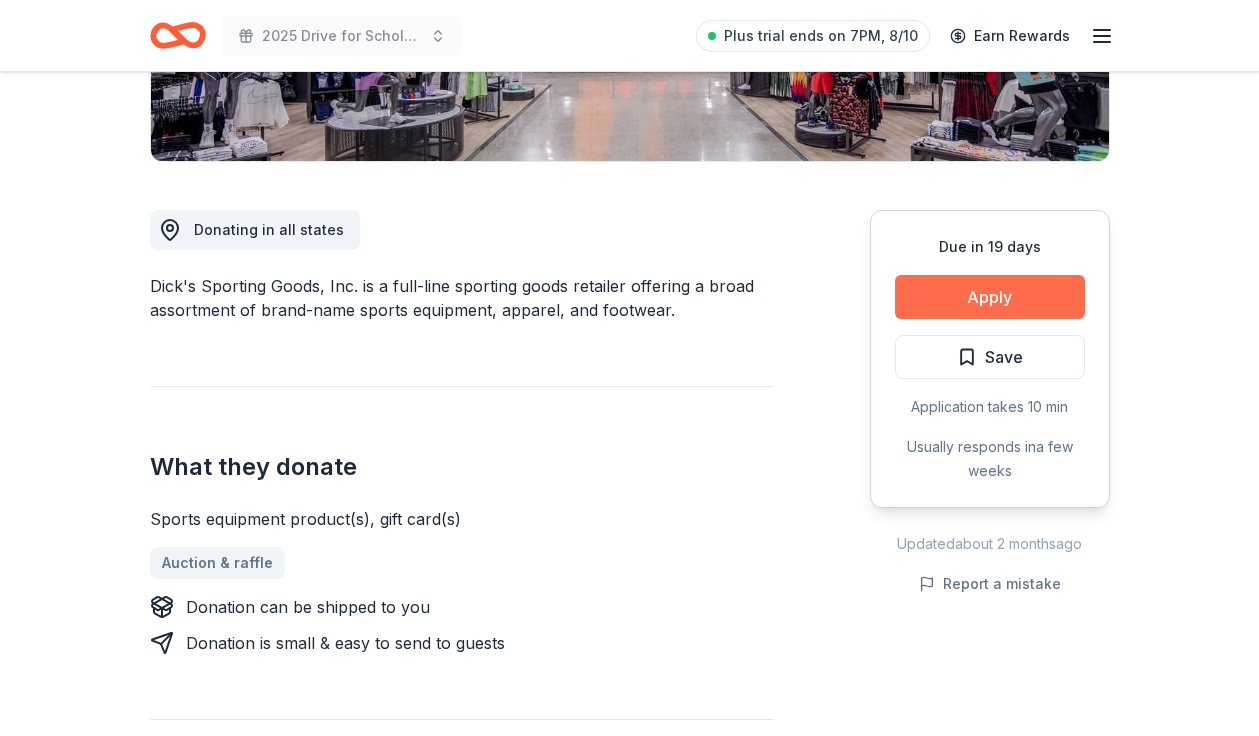 click on "Apply" at bounding box center [990, 297] 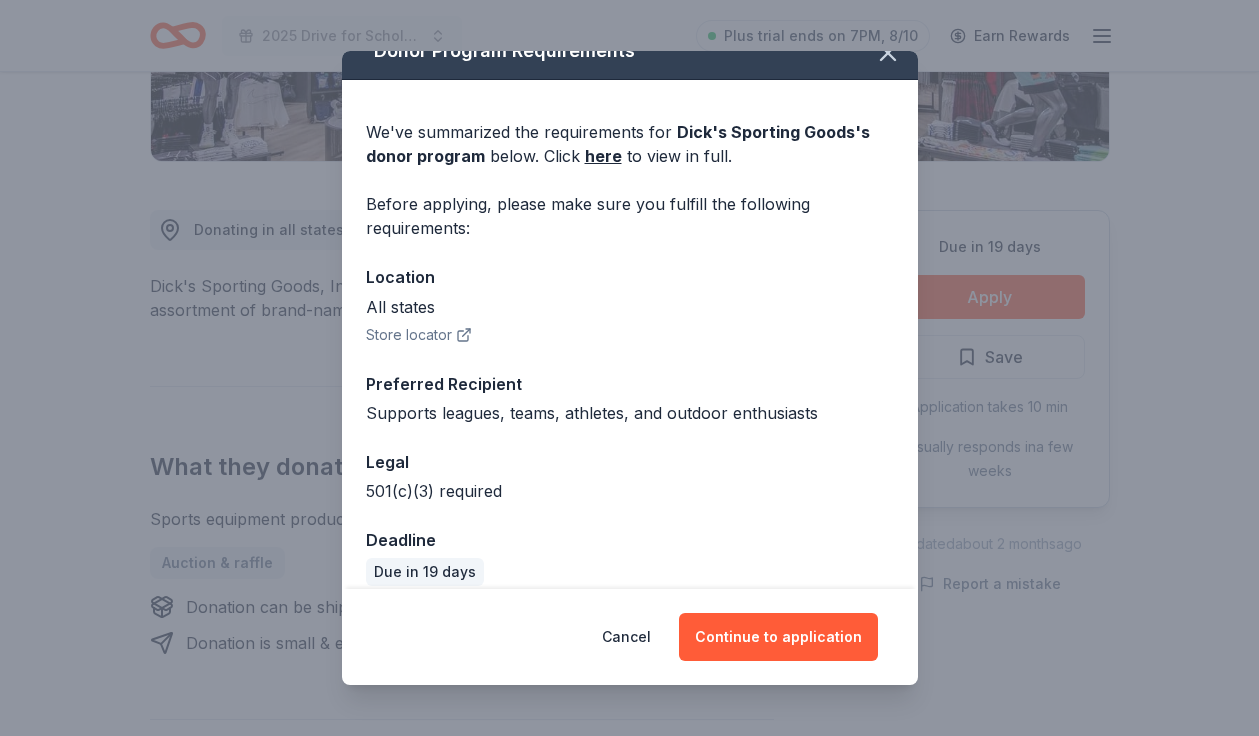scroll, scrollTop: 49, scrollLeft: 0, axis: vertical 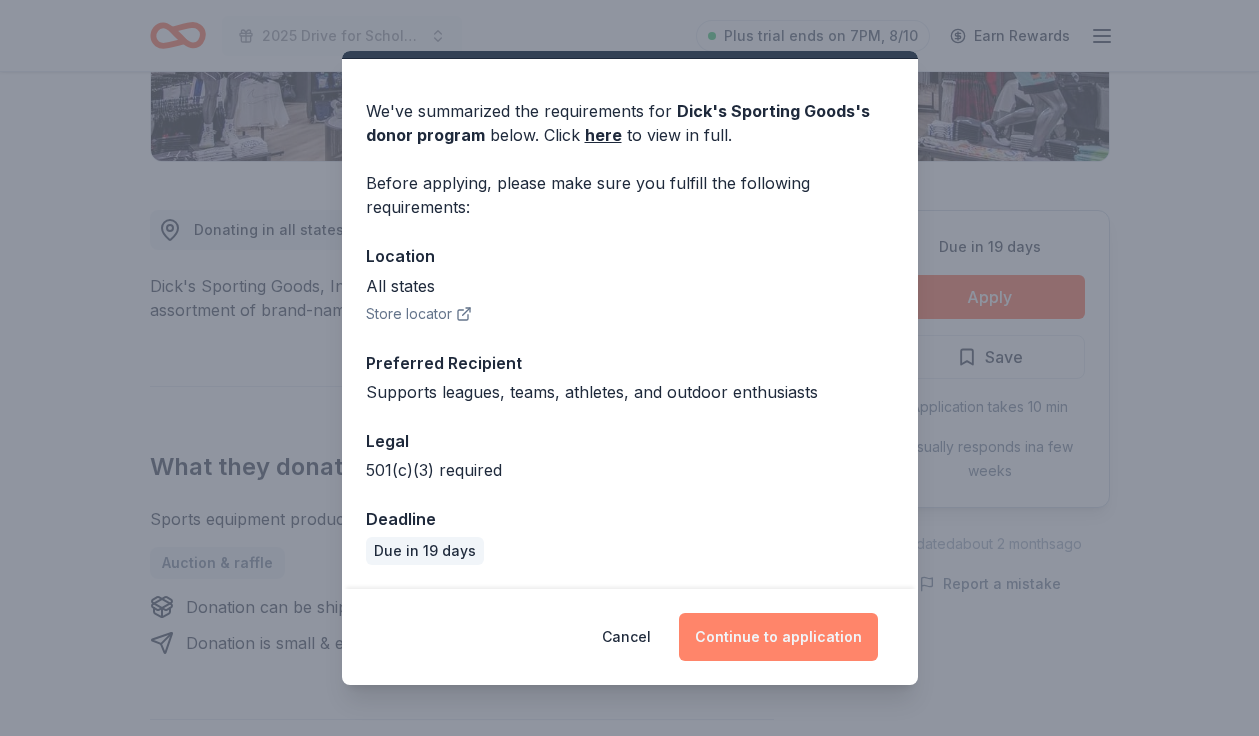 click on "Continue to application" at bounding box center (778, 637) 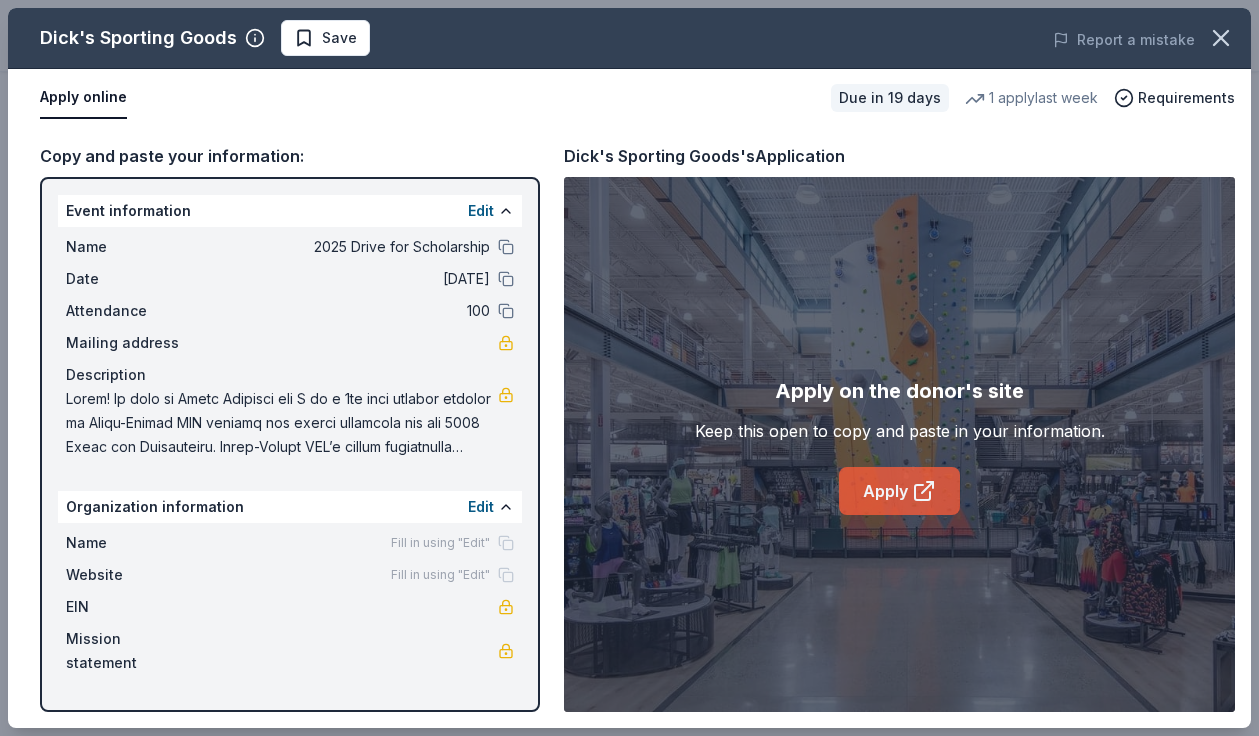 click on "Apply" at bounding box center (899, 491) 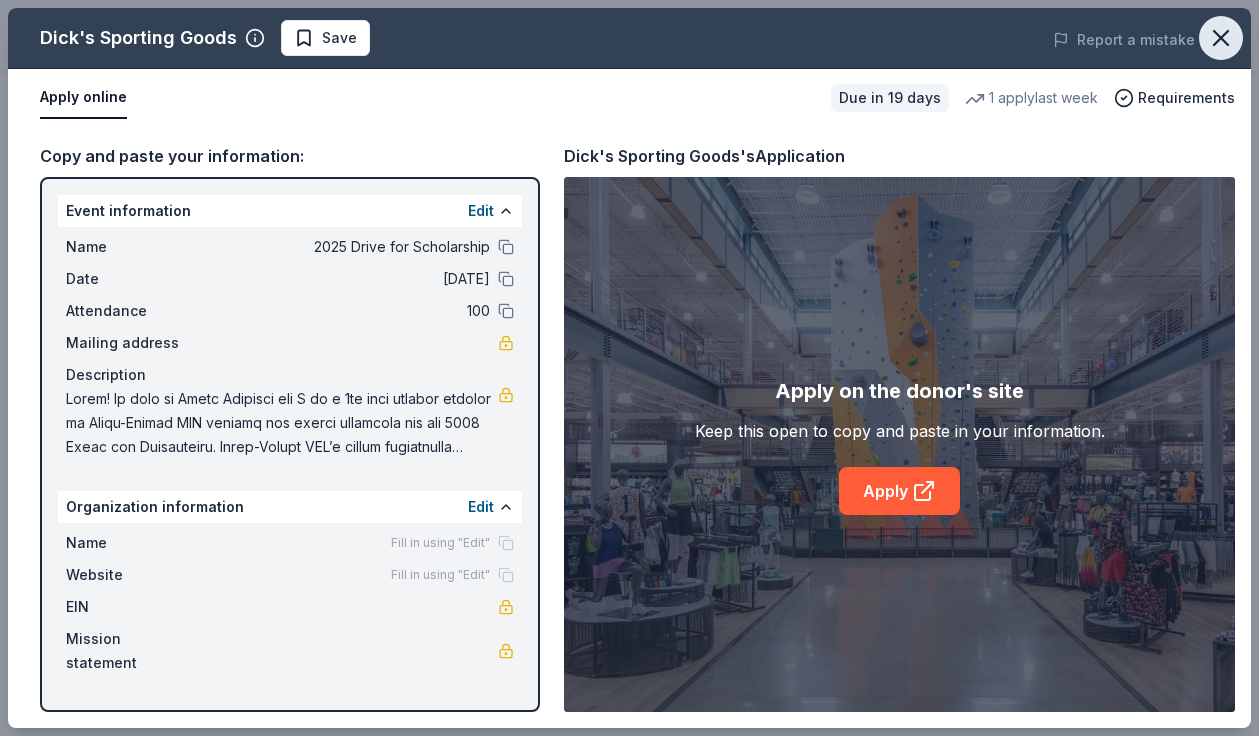 click 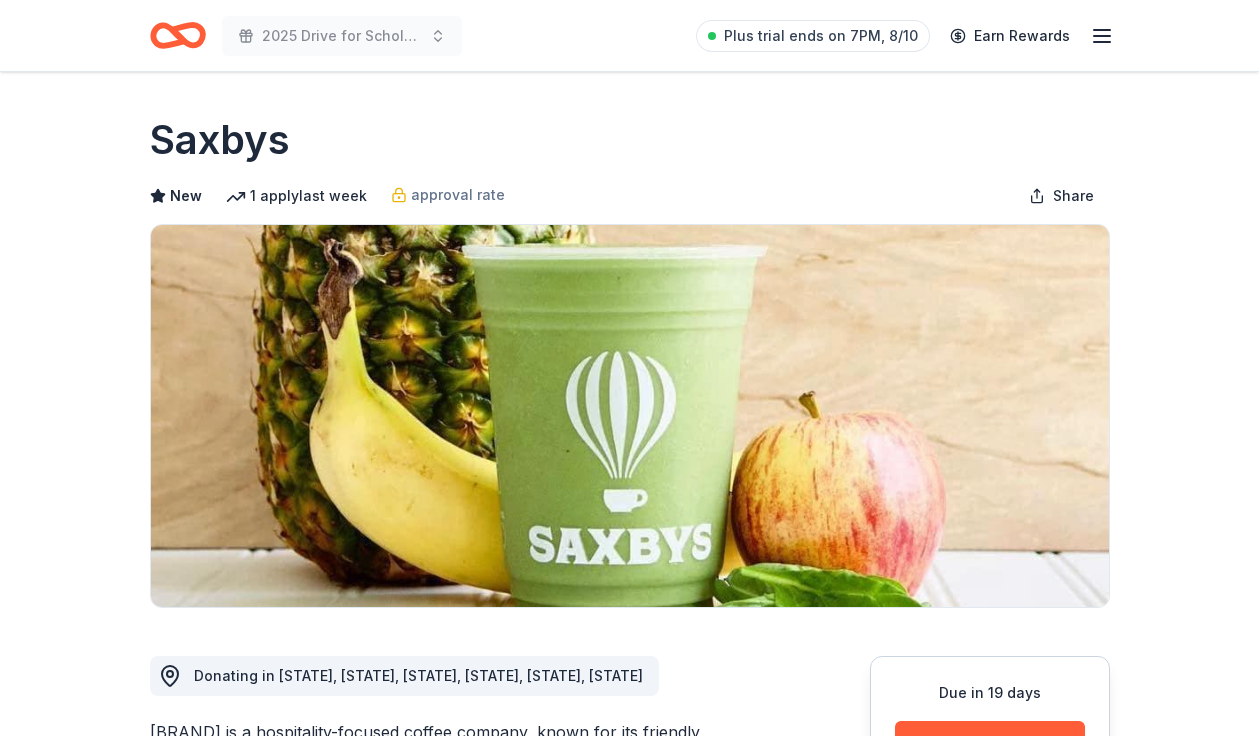 scroll, scrollTop: 374, scrollLeft: 0, axis: vertical 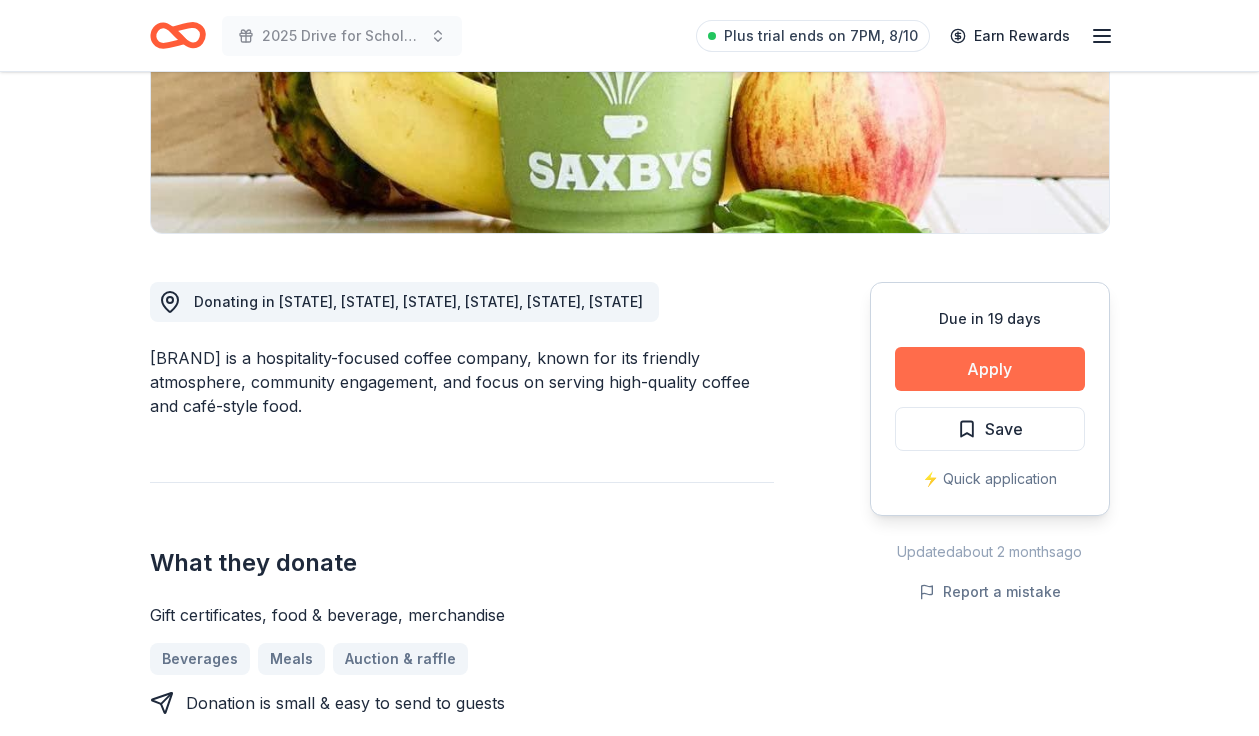 click on "Apply" at bounding box center (990, 369) 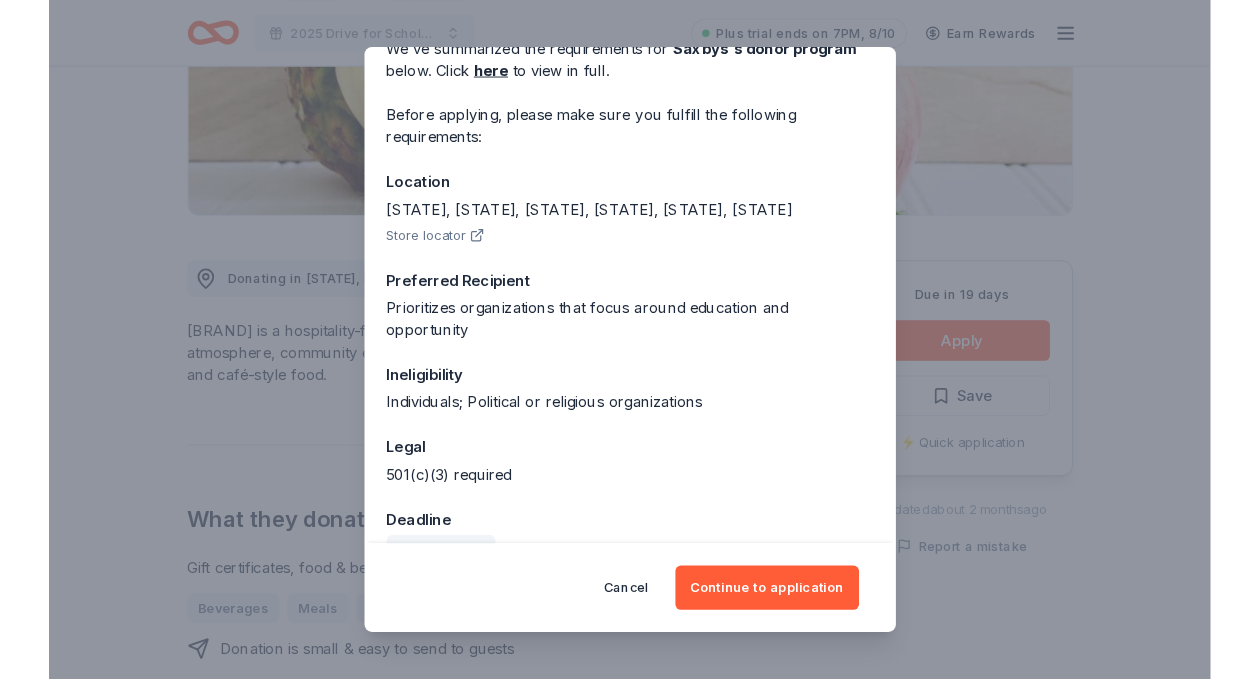 scroll, scrollTop: 127, scrollLeft: 0, axis: vertical 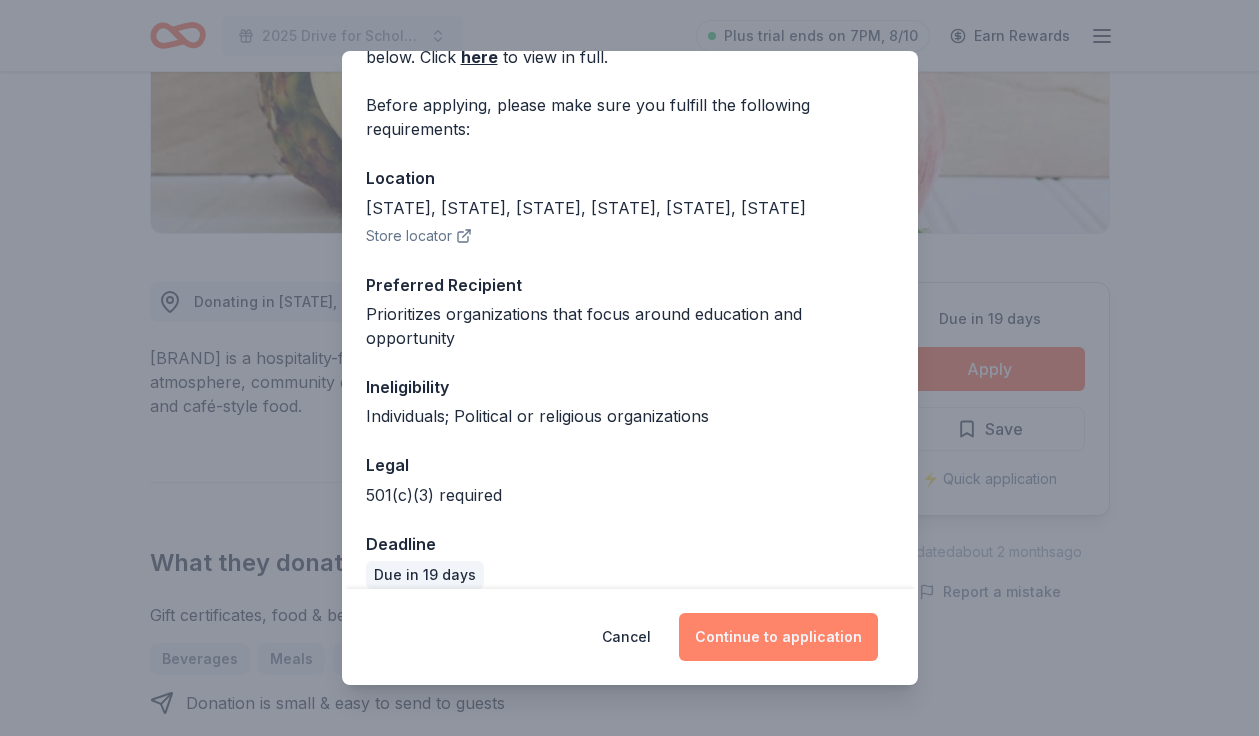 click on "Continue to application" at bounding box center [778, 637] 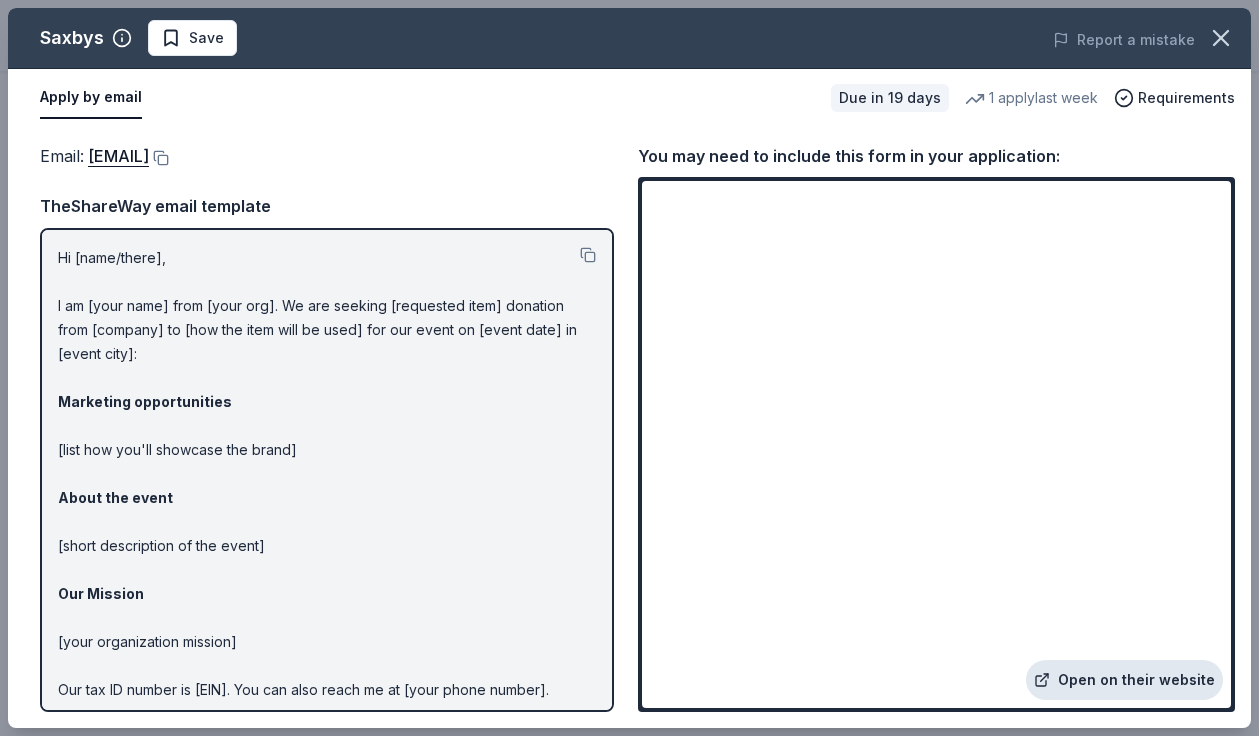 click on "Open on their website" at bounding box center (1124, 680) 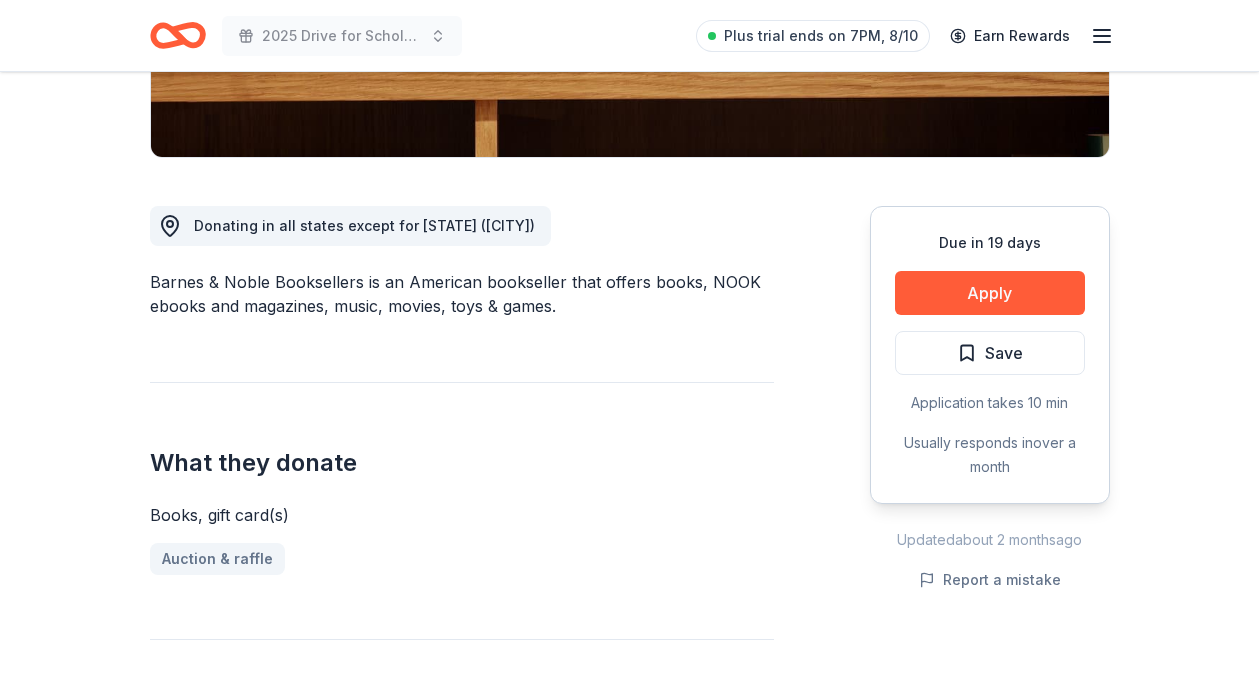 scroll, scrollTop: 459, scrollLeft: 0, axis: vertical 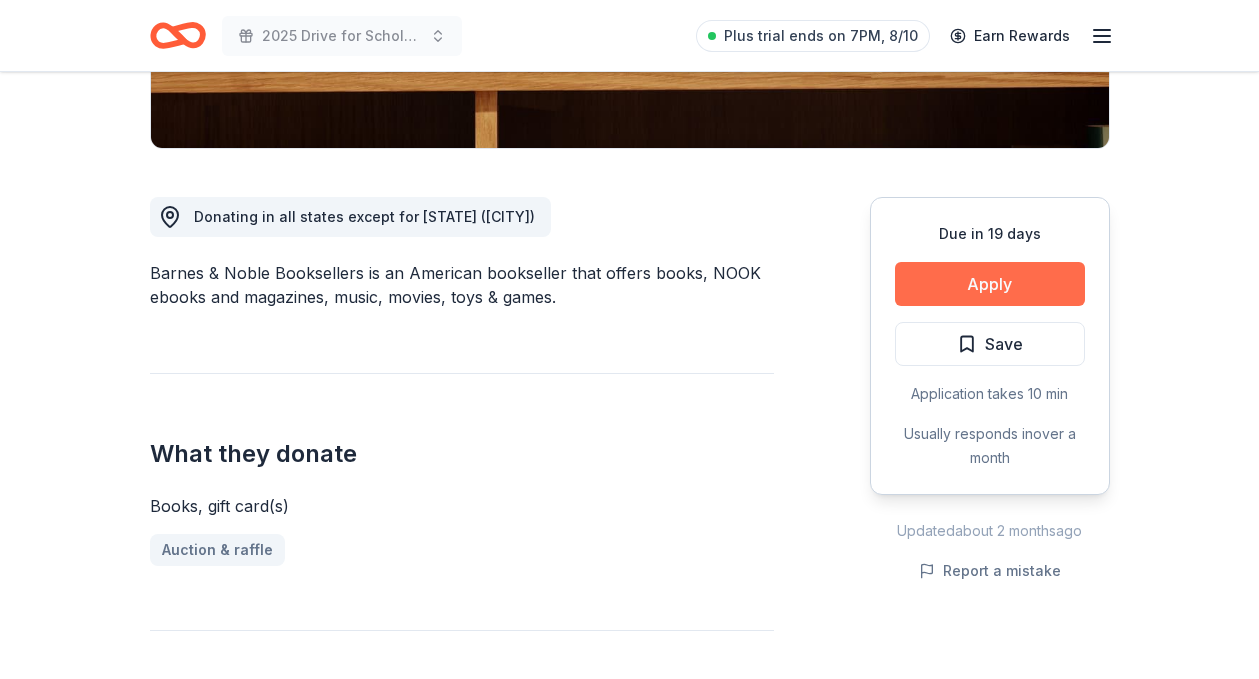 click on "Apply" at bounding box center [990, 284] 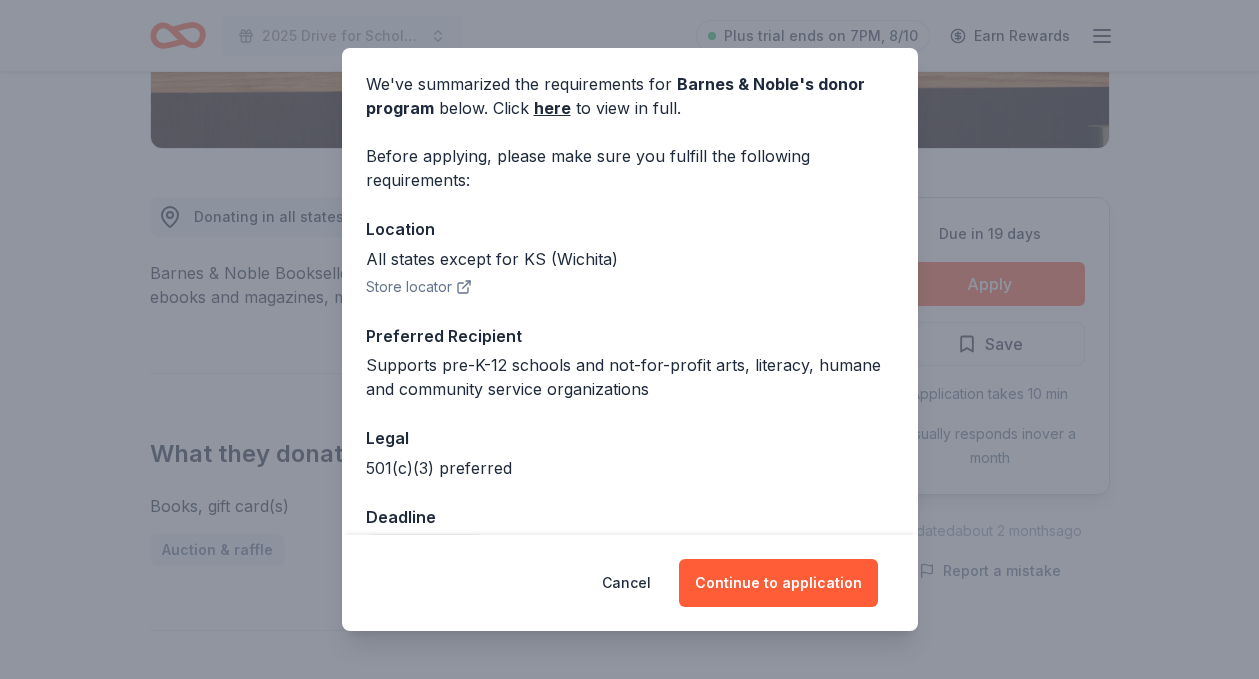 scroll, scrollTop: 125, scrollLeft: 0, axis: vertical 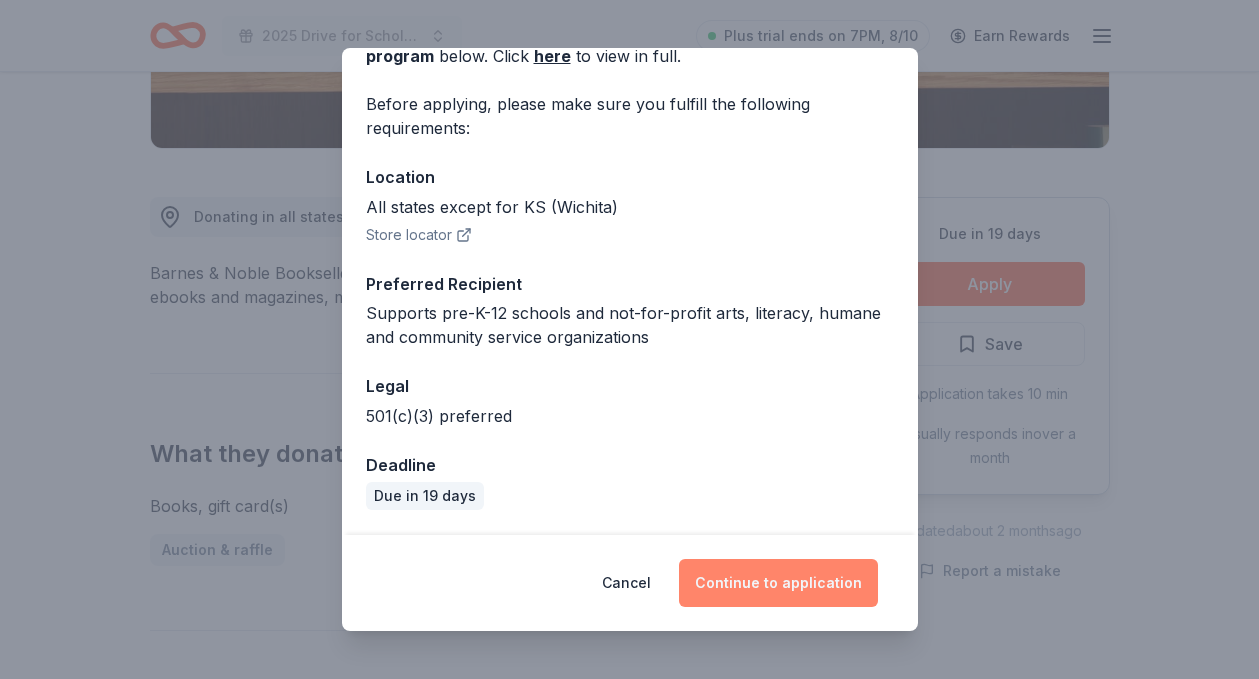 click on "Continue to application" at bounding box center (778, 583) 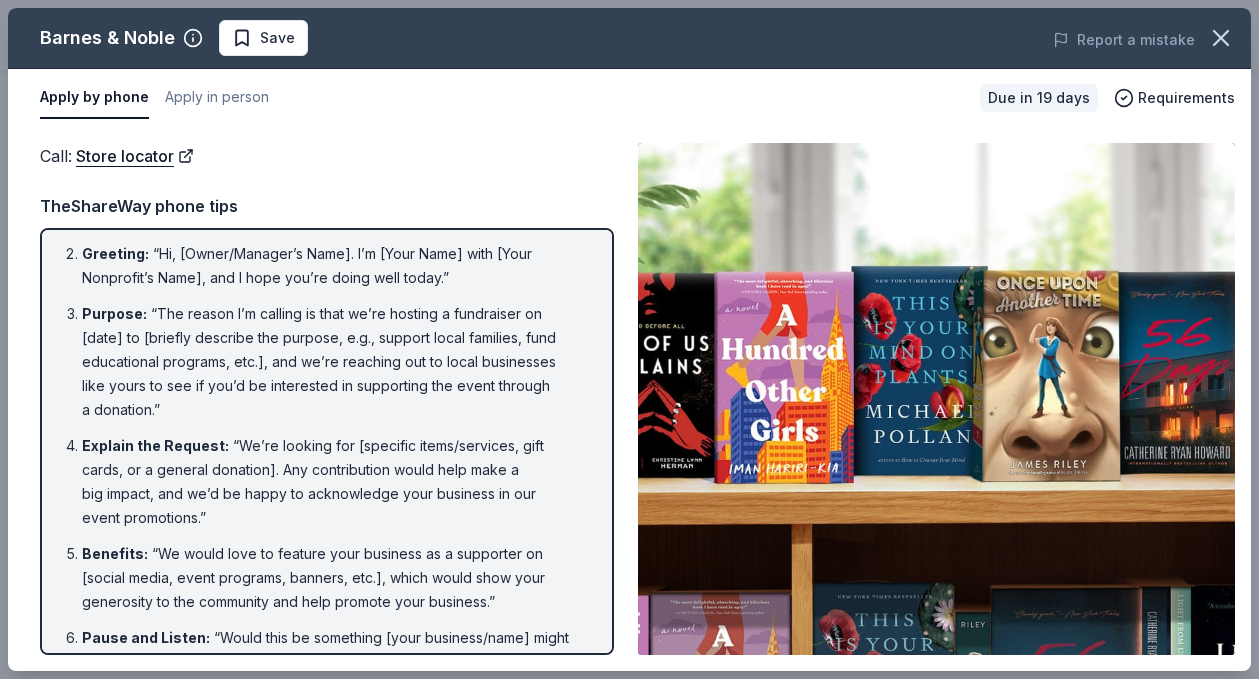 scroll, scrollTop: 0, scrollLeft: 0, axis: both 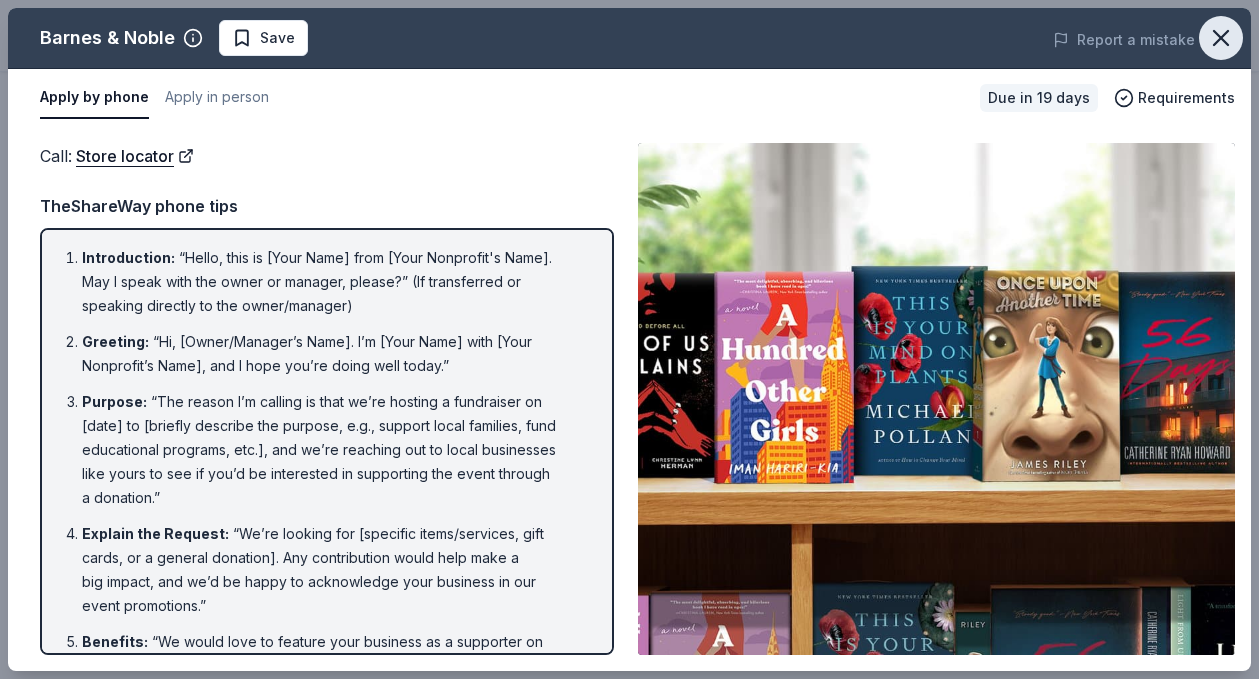 click 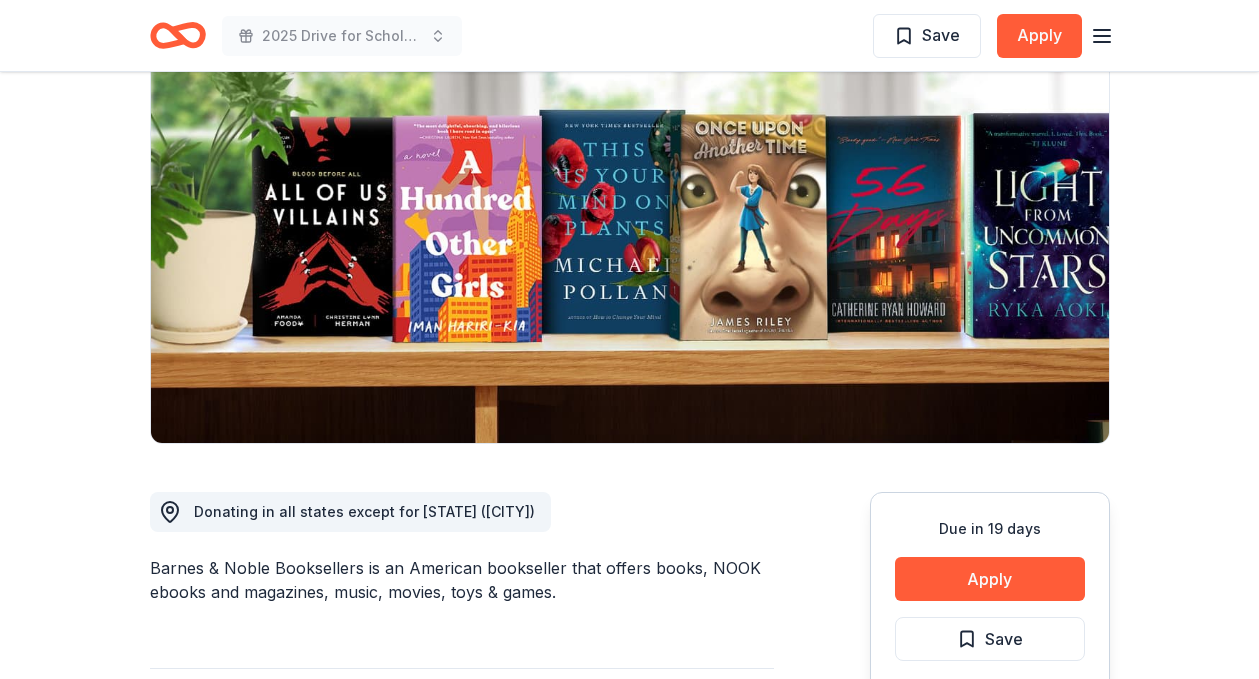 scroll, scrollTop: 0, scrollLeft: 0, axis: both 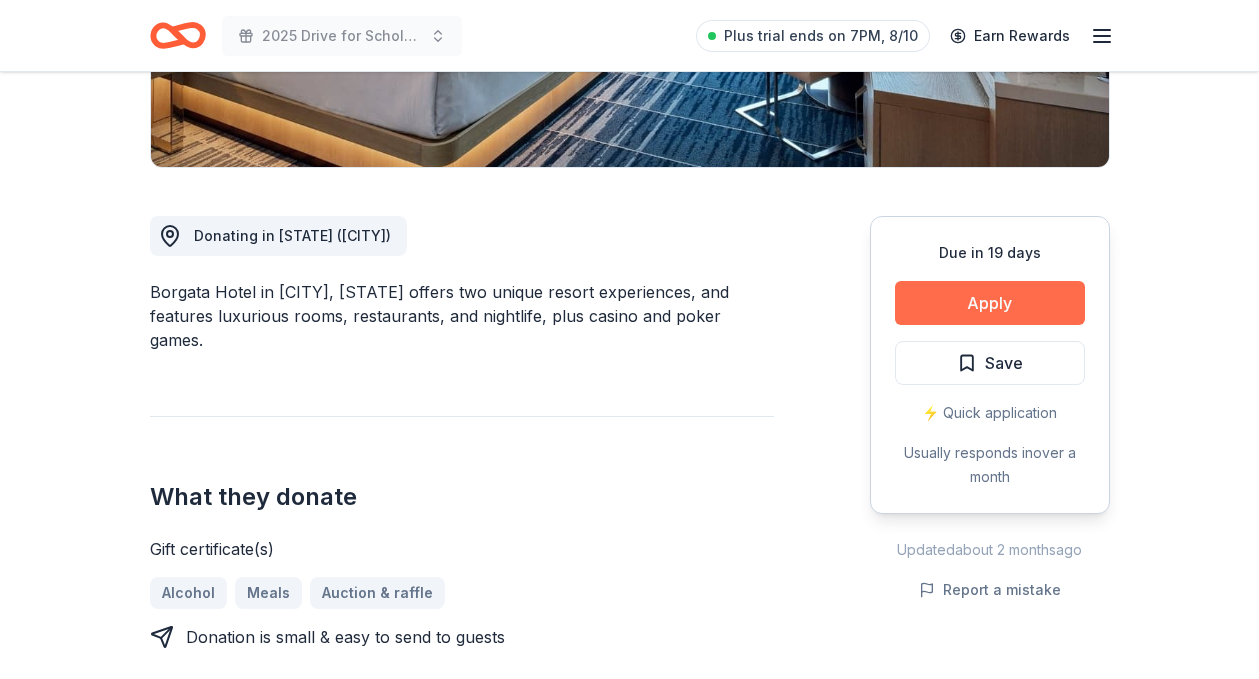 click on "Apply" at bounding box center [990, 303] 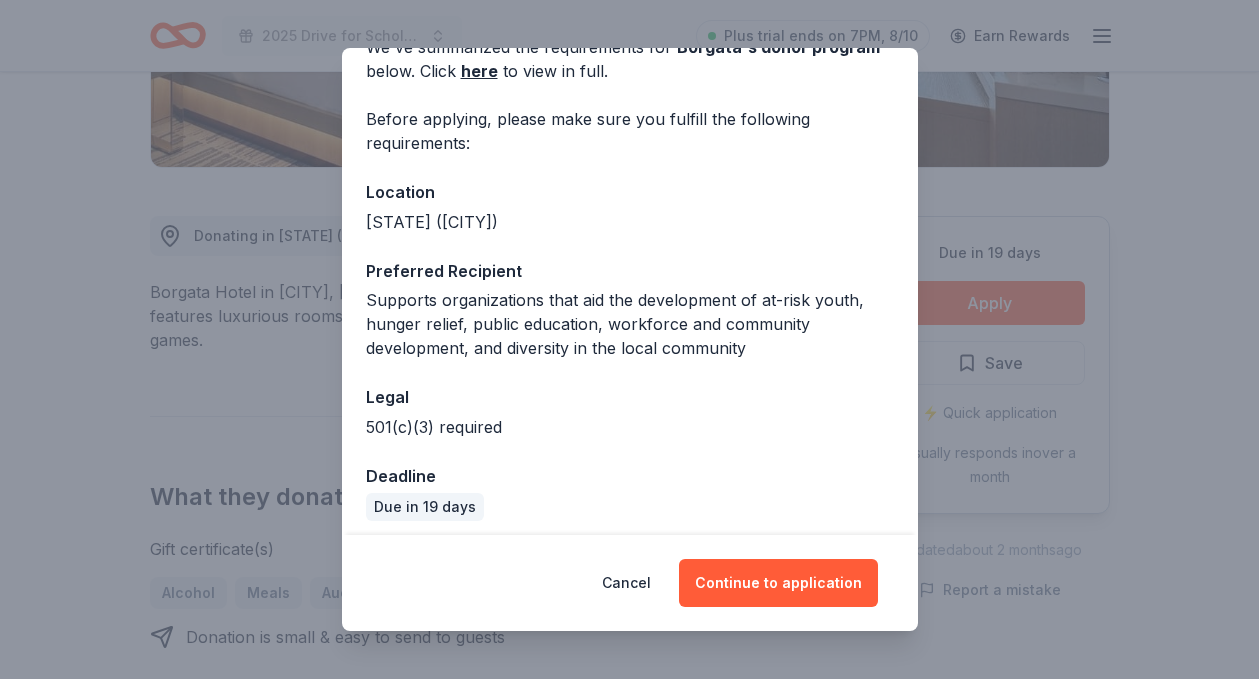scroll, scrollTop: 121, scrollLeft: 0, axis: vertical 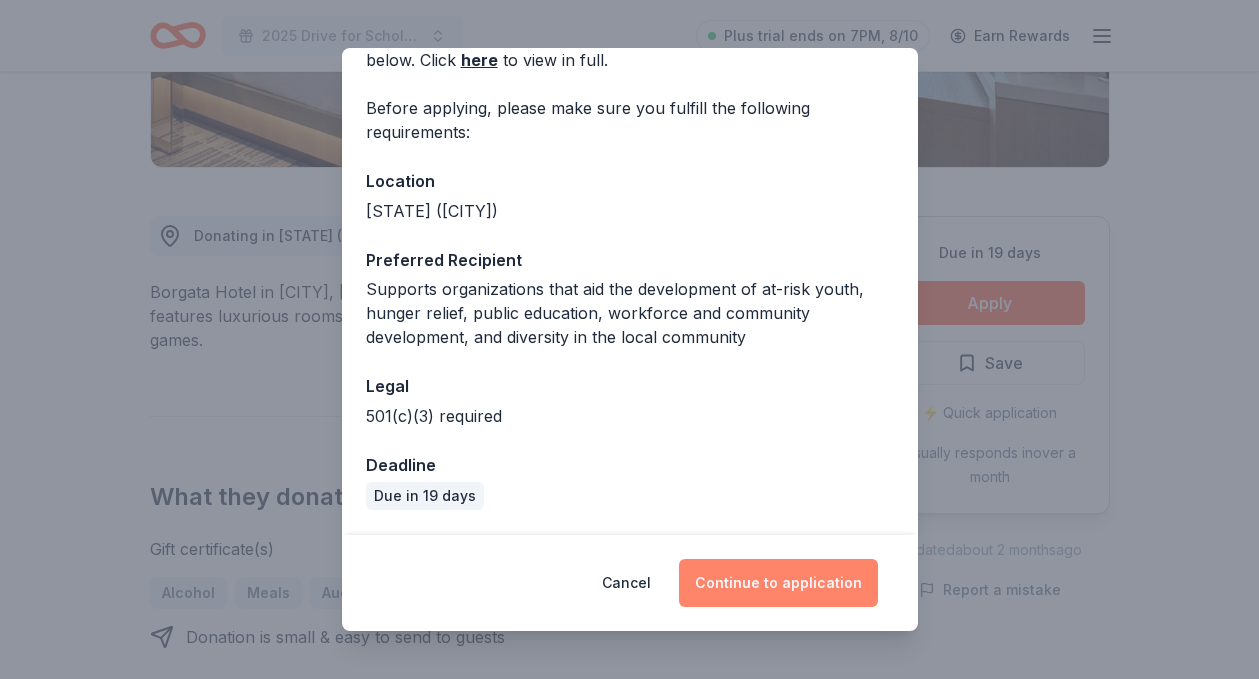 click on "Continue to application" at bounding box center (778, 583) 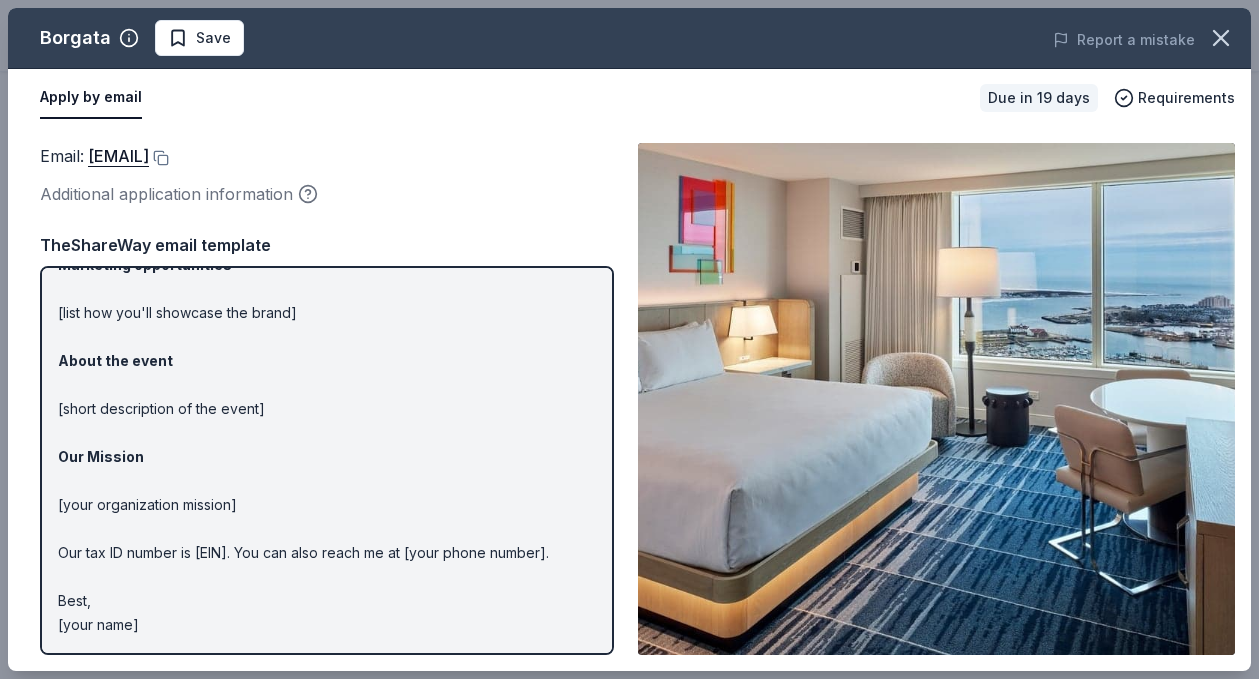 scroll, scrollTop: 199, scrollLeft: 0, axis: vertical 